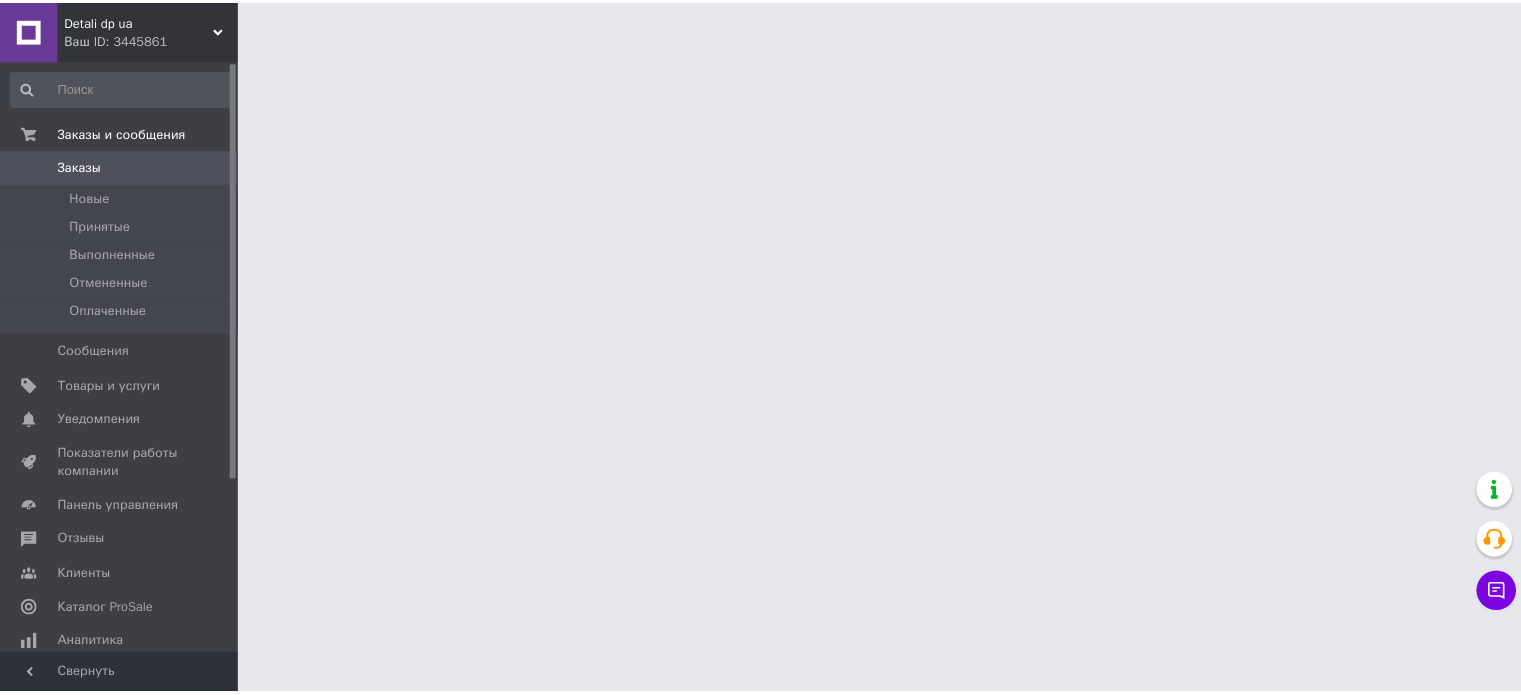 scroll, scrollTop: 0, scrollLeft: 0, axis: both 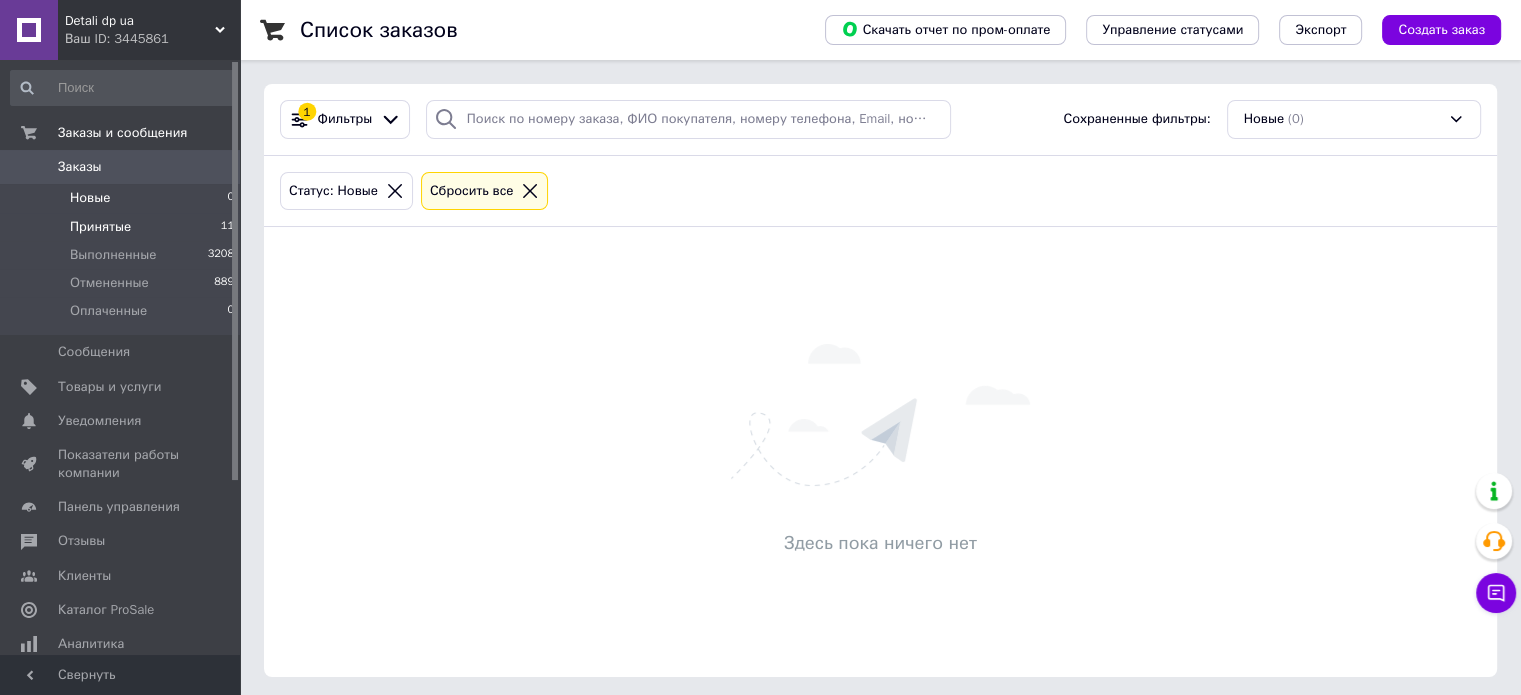 click on "Принятые 11" at bounding box center (123, 227) 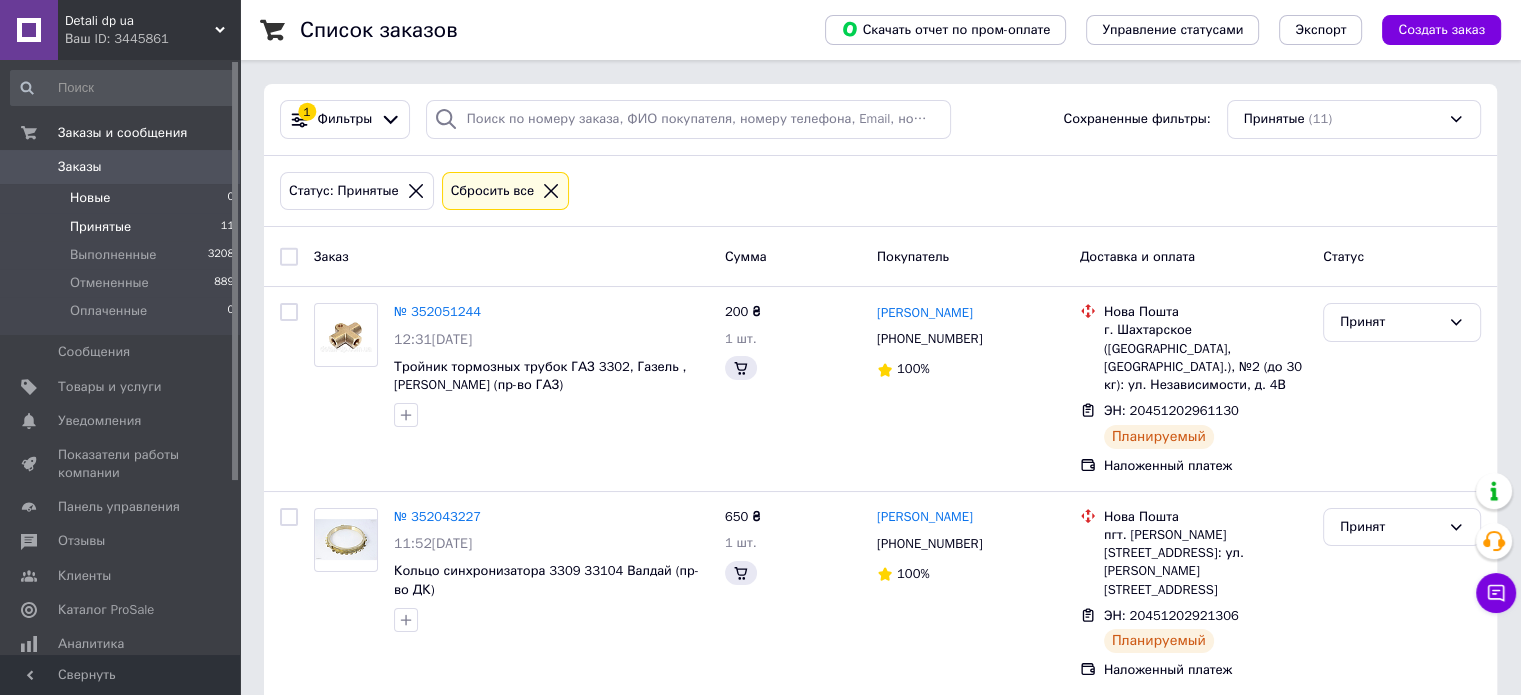 click on "Новые 0" at bounding box center (123, 198) 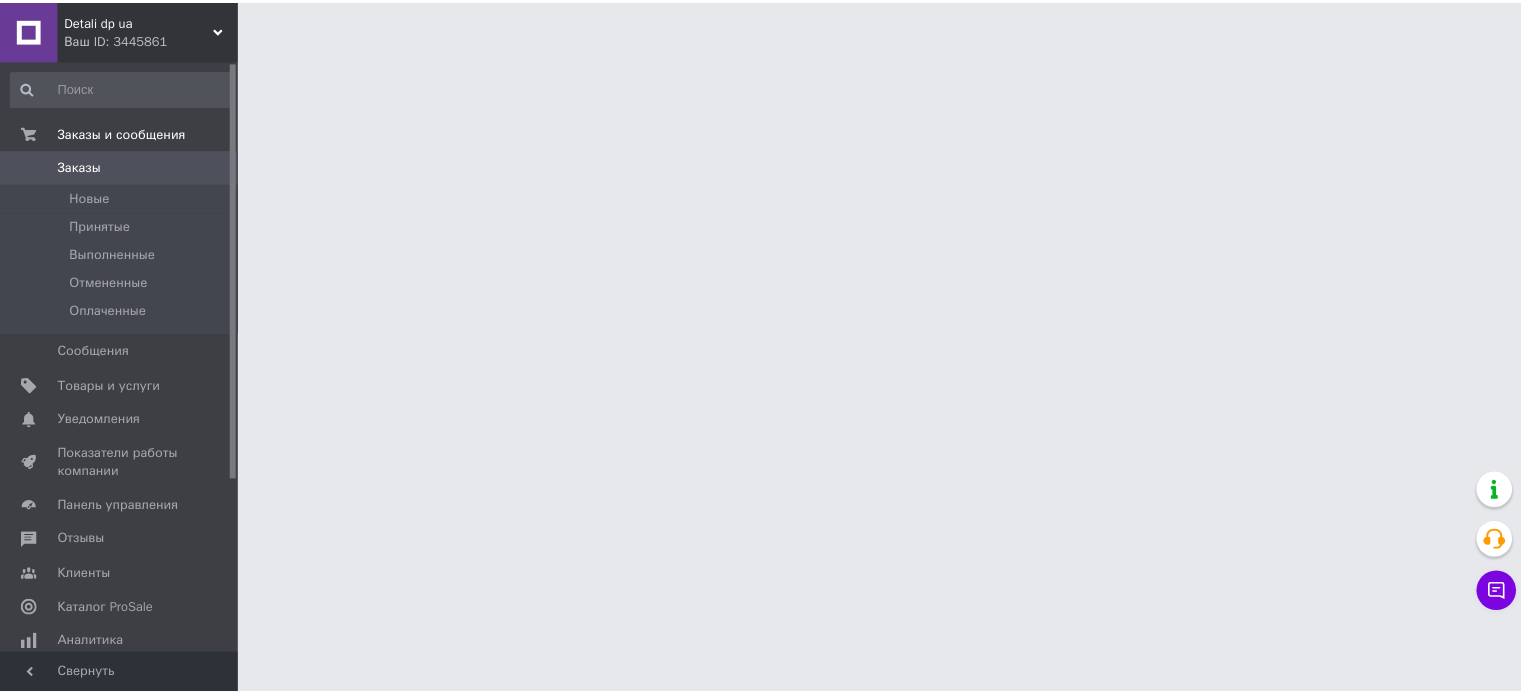scroll, scrollTop: 0, scrollLeft: 0, axis: both 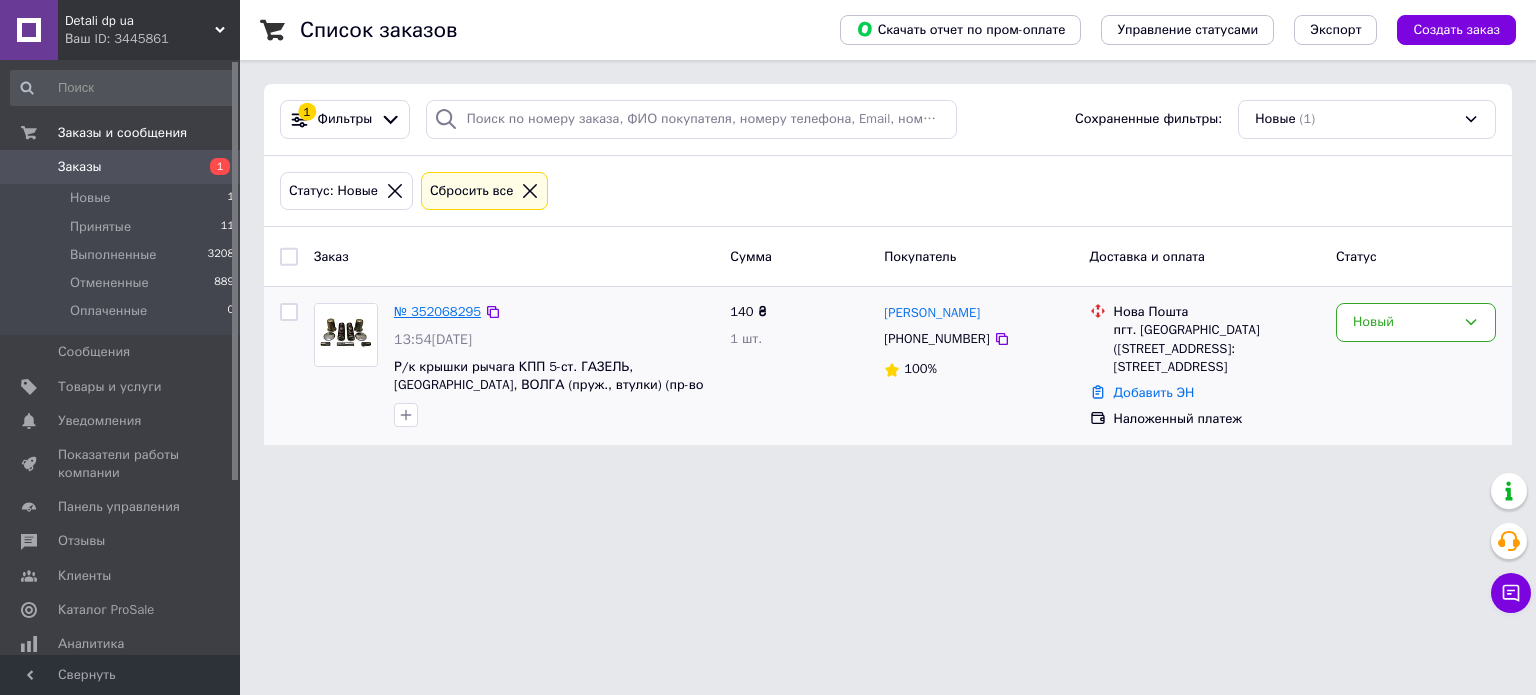 click on "№ 352068295" at bounding box center (437, 311) 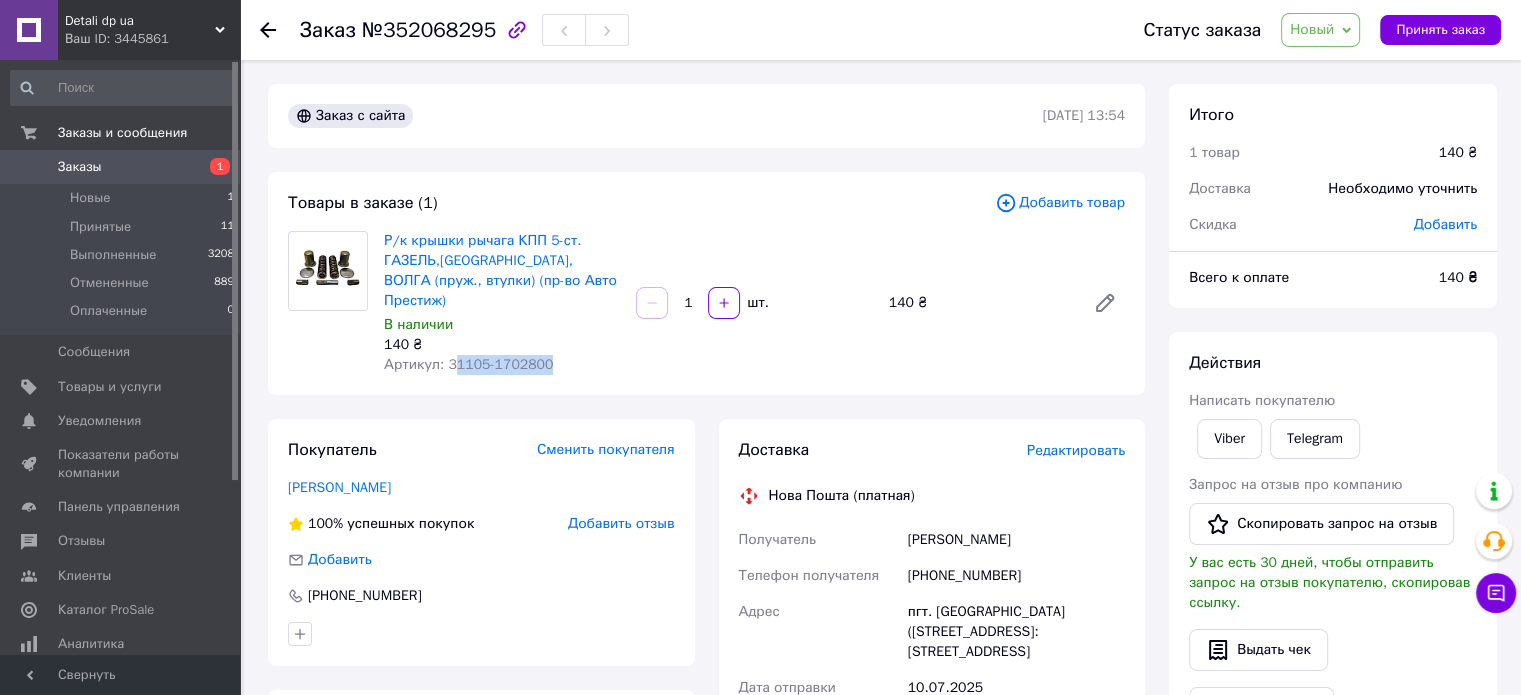 drag, startPoint x: 538, startPoint y: 344, endPoint x: 434, endPoint y: 349, distance: 104.120125 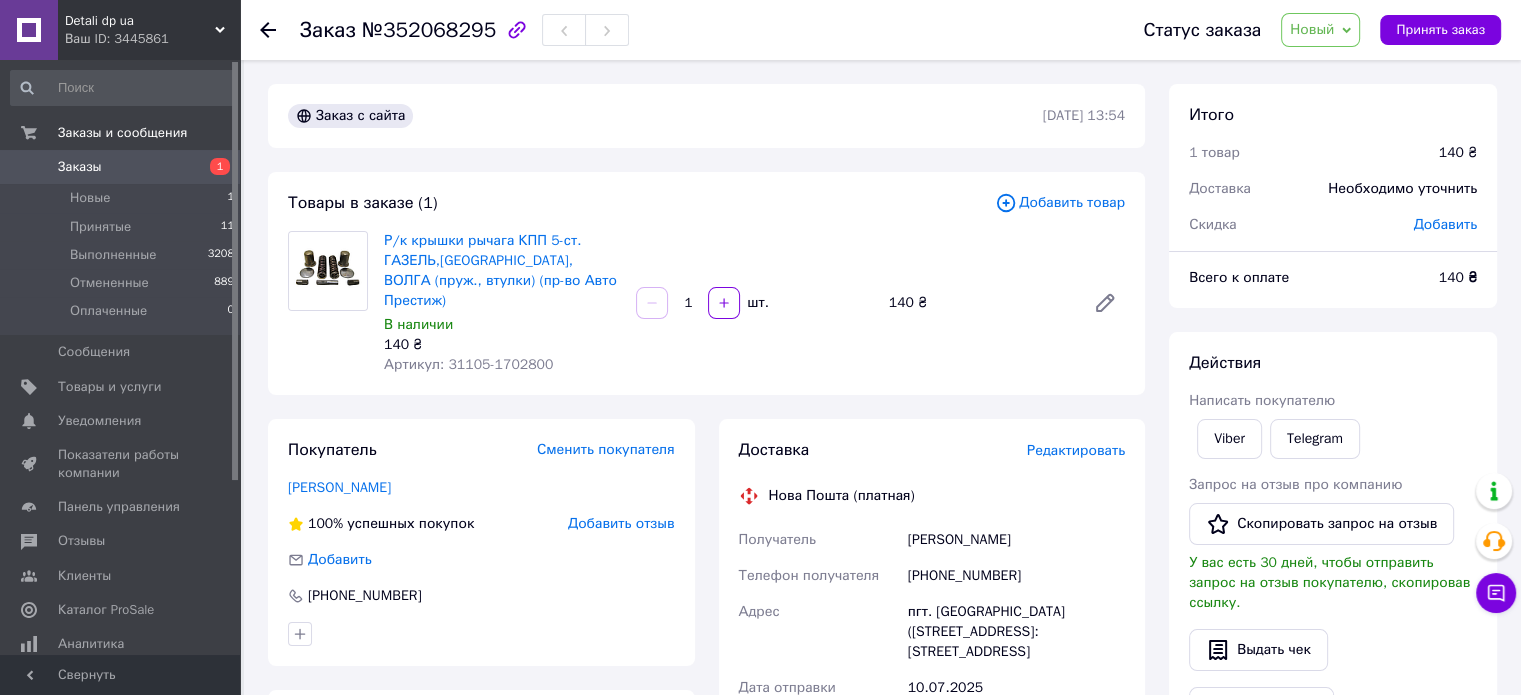 click on "Артикул: 31105-1702800" at bounding box center [468, 364] 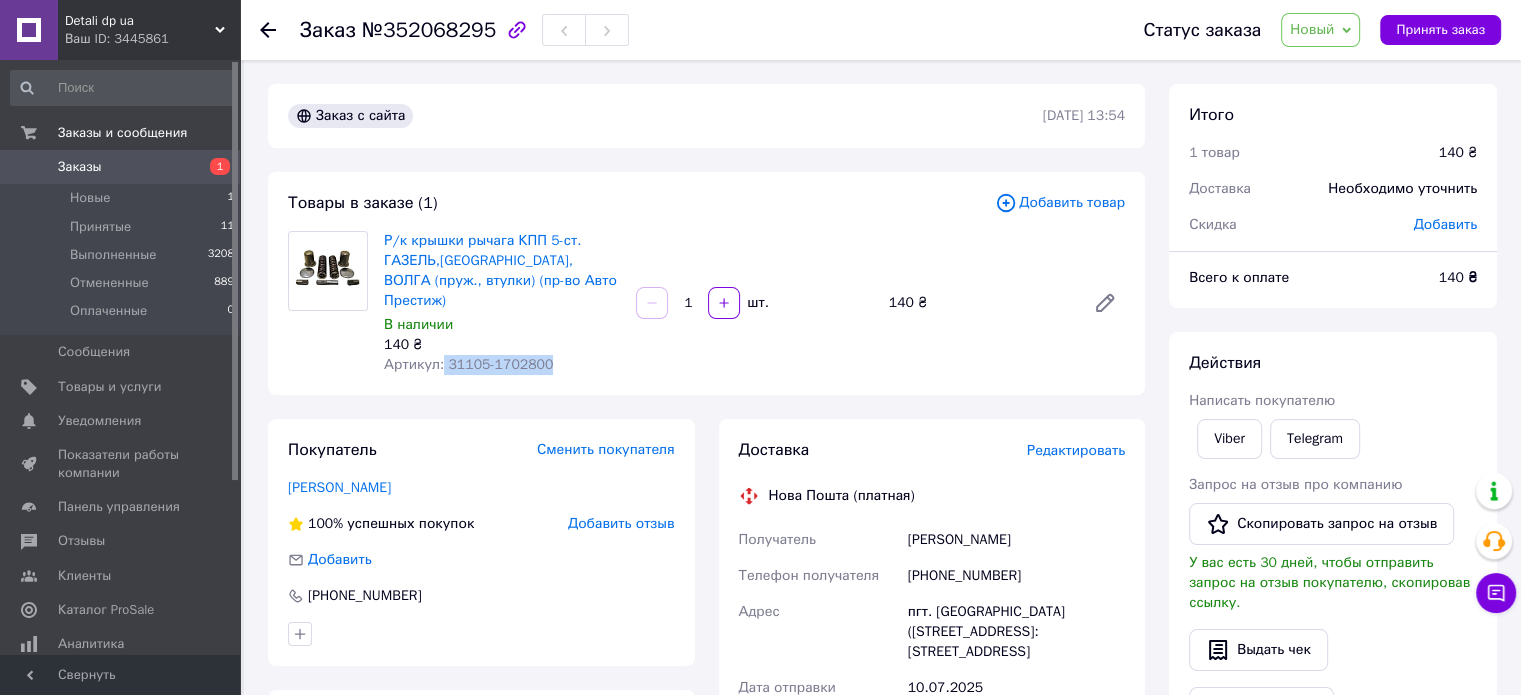 copy on "31105-1702800" 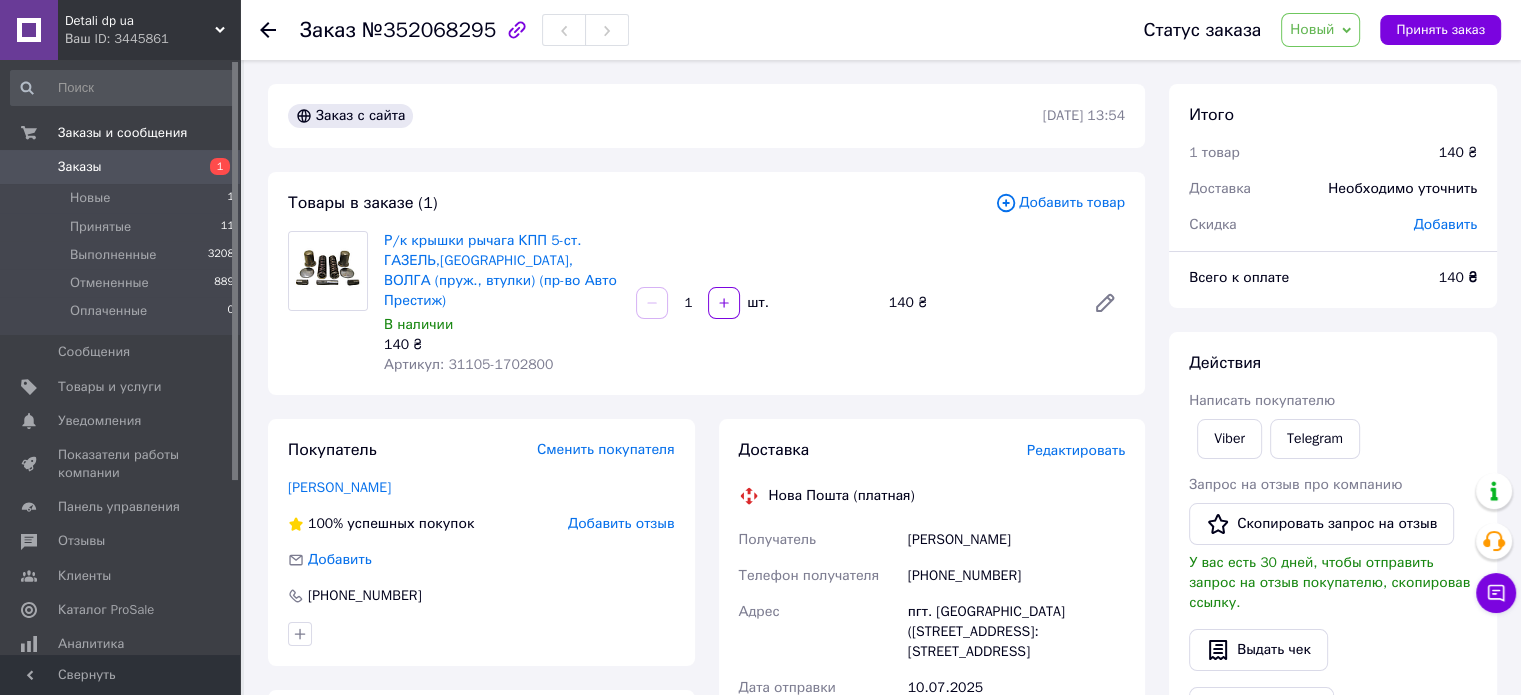 click on "В наличии" at bounding box center [502, 325] 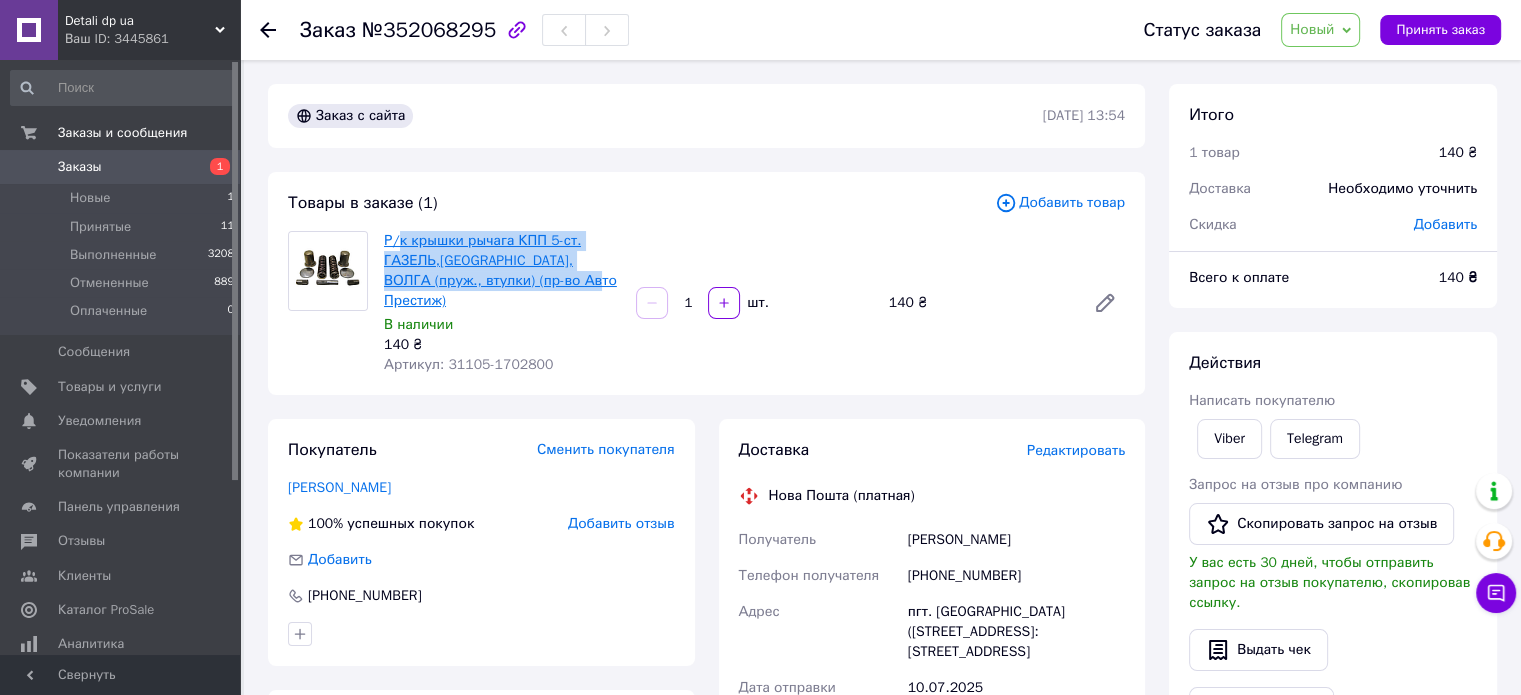 copy on "к крышки рычага КПП 5-ст. ГАЗЕЛЬ,[GEOGRAPHIC_DATA], ВОЛГА (пруж., втулки) (пр-во Авто Престиж)" 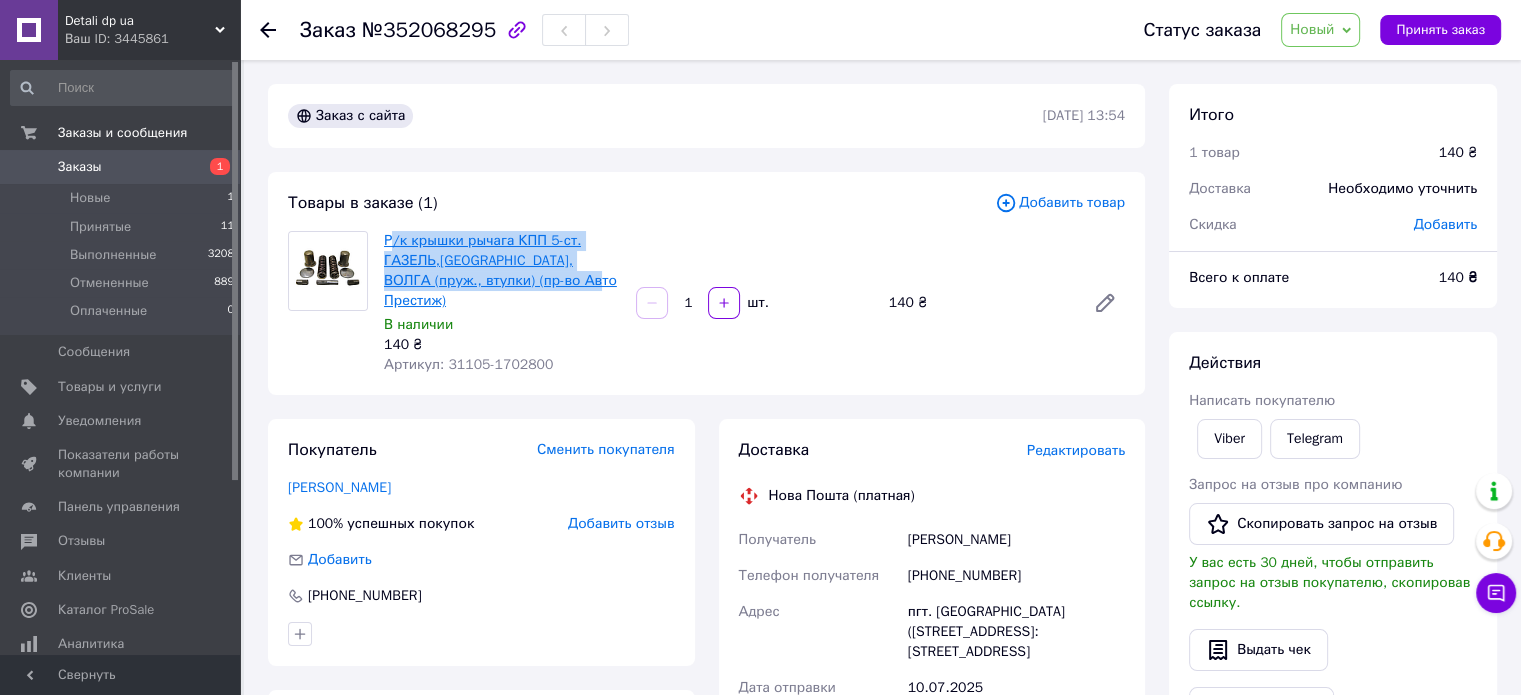 copy on "/к крышки рычага КПП 5-ст. ГАЗЕЛЬ,СОБОЛЬ, ВОЛГА (пруж., втулки) (пр-во Авто Престиж)" 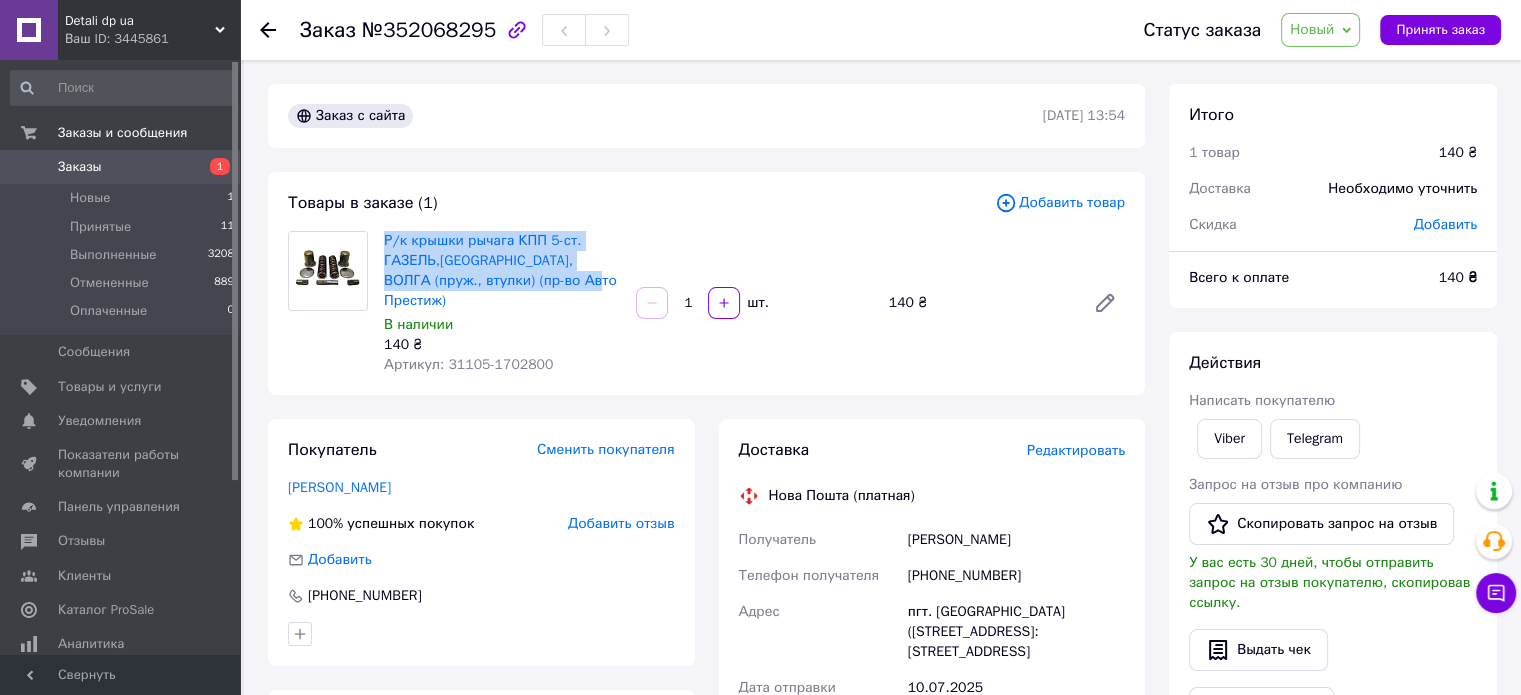 copy on "Р/к крышки рычага КПП 5-ст. ГАЗЕЛЬ,[GEOGRAPHIC_DATA], ВОЛГА (пруж., втулки) (пр-во Авто Престиж)" 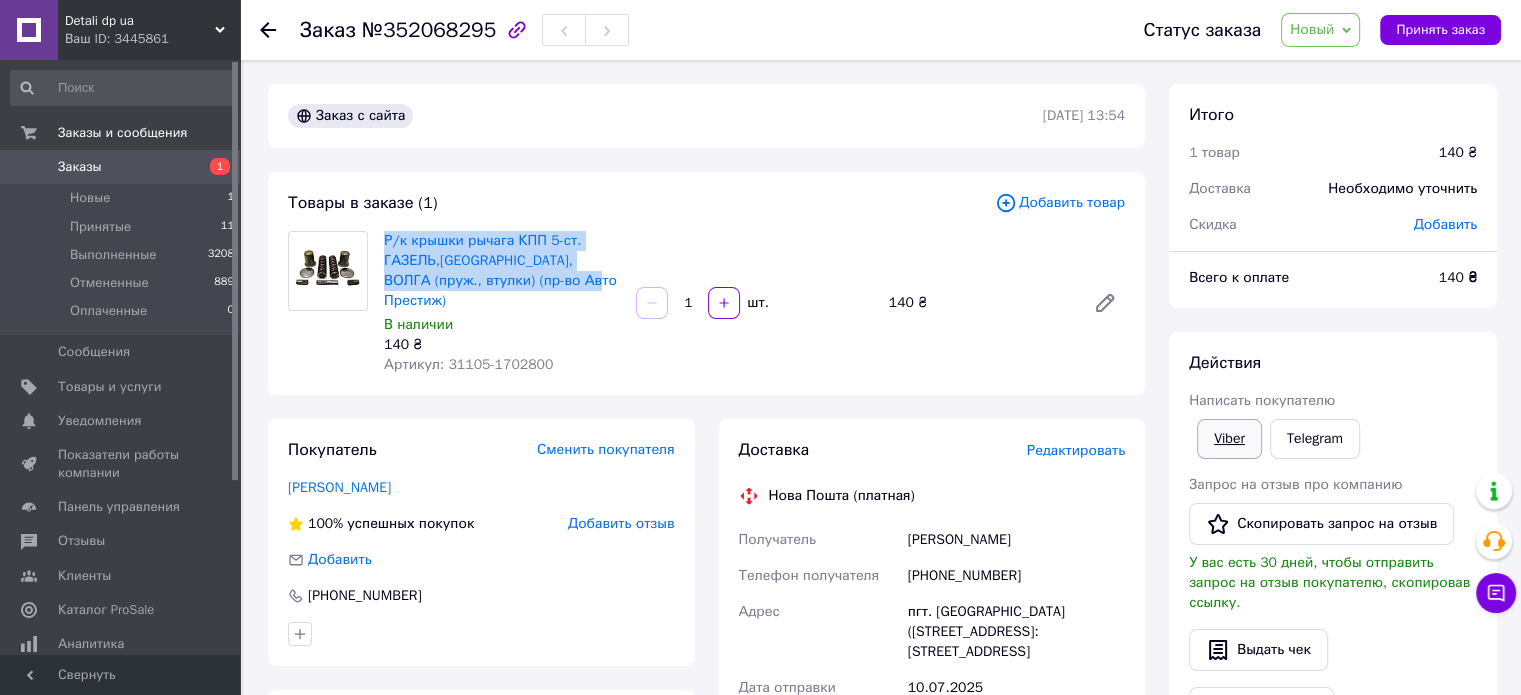 click on "Viber" at bounding box center (1229, 439) 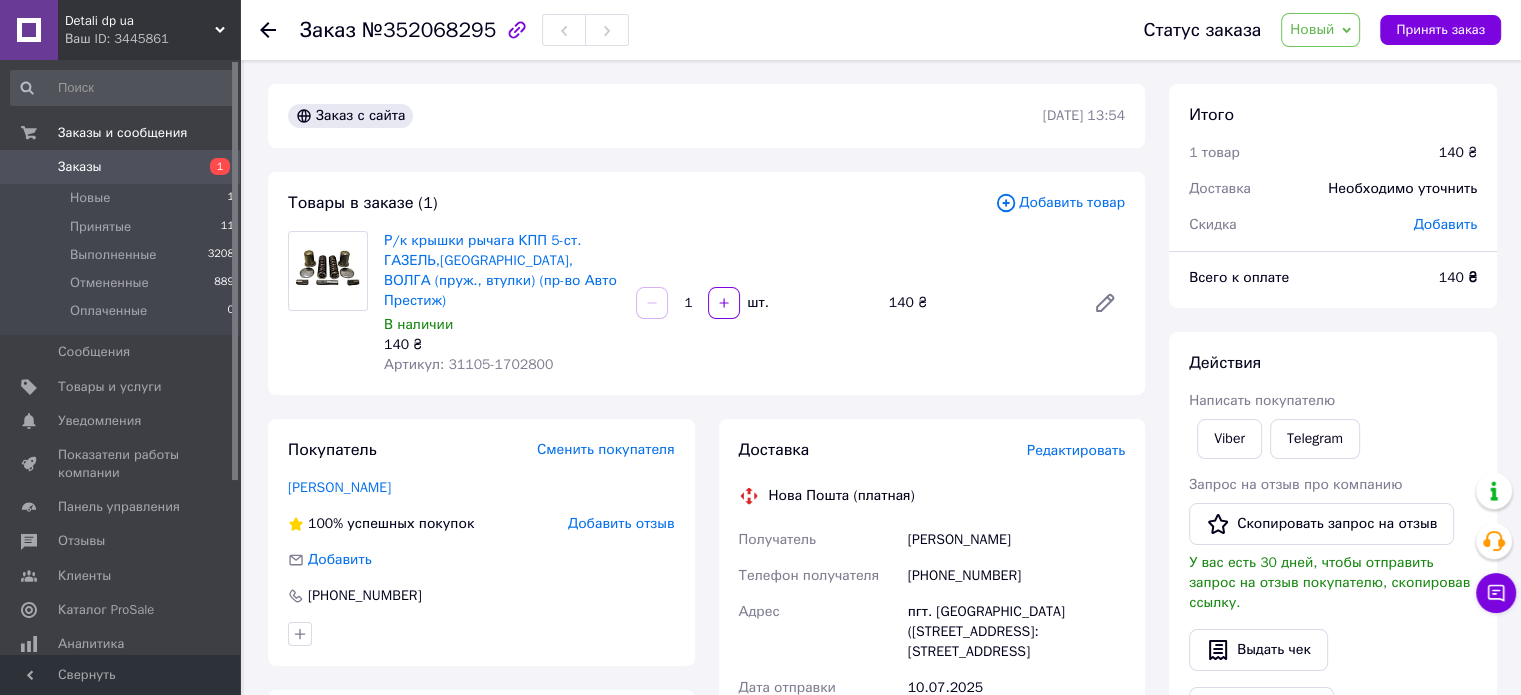 click on "Р/к крышки рычага КПП 5-ст. ГАЗЕЛЬ,СОБОЛЬ, ВОЛГА (пруж., втулки) (пр-во Авто Престиж) В наличии 140 ₴ Артикул: 31105-1702800 1   шт. 140 ₴" at bounding box center (754, 303) 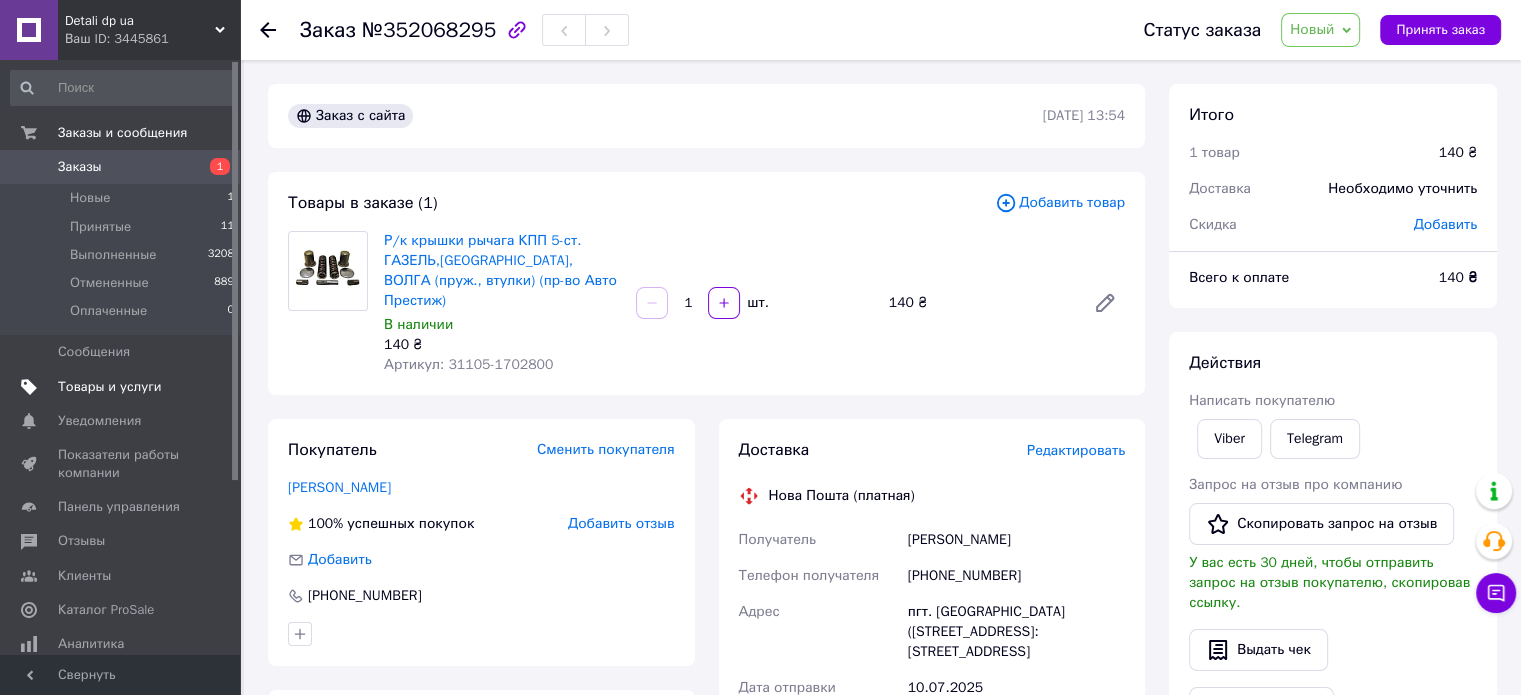 click on "Товары и услуги" at bounding box center [110, 387] 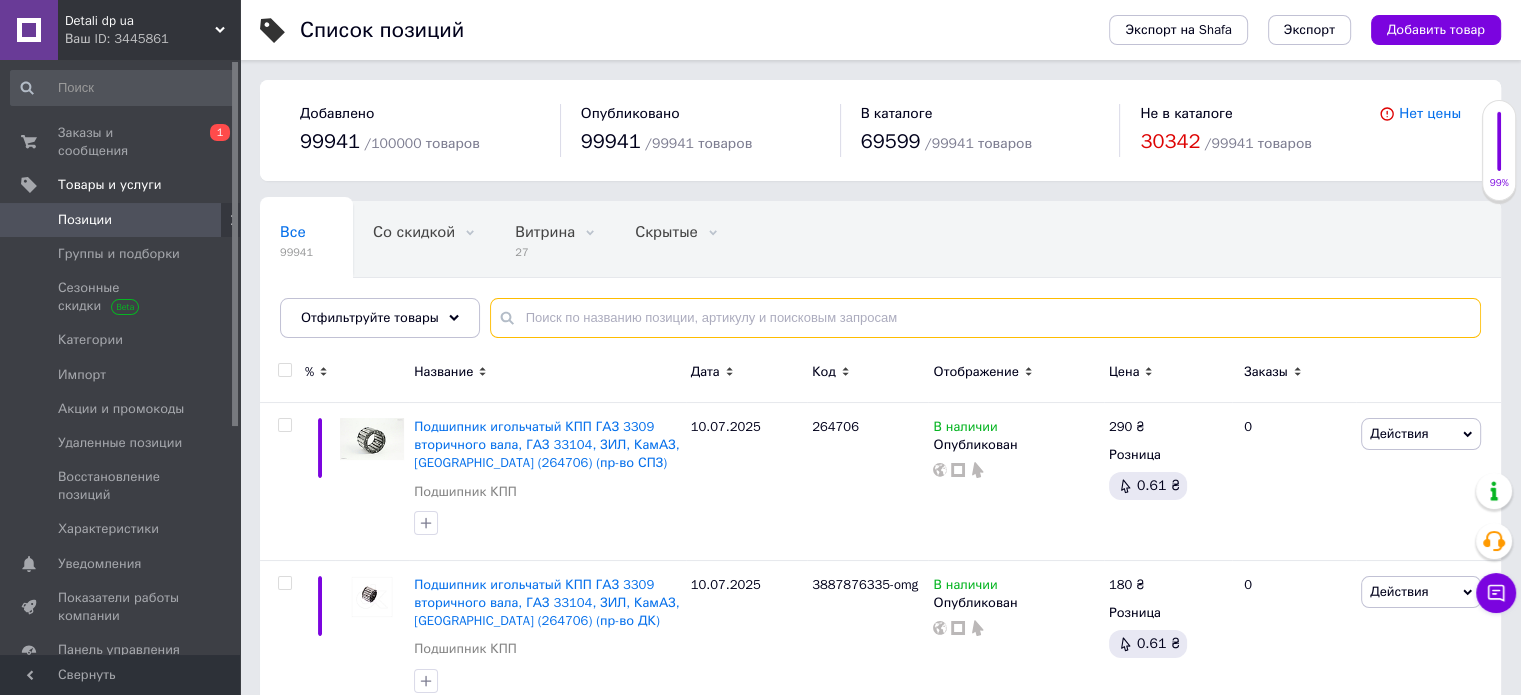 click at bounding box center (985, 318) 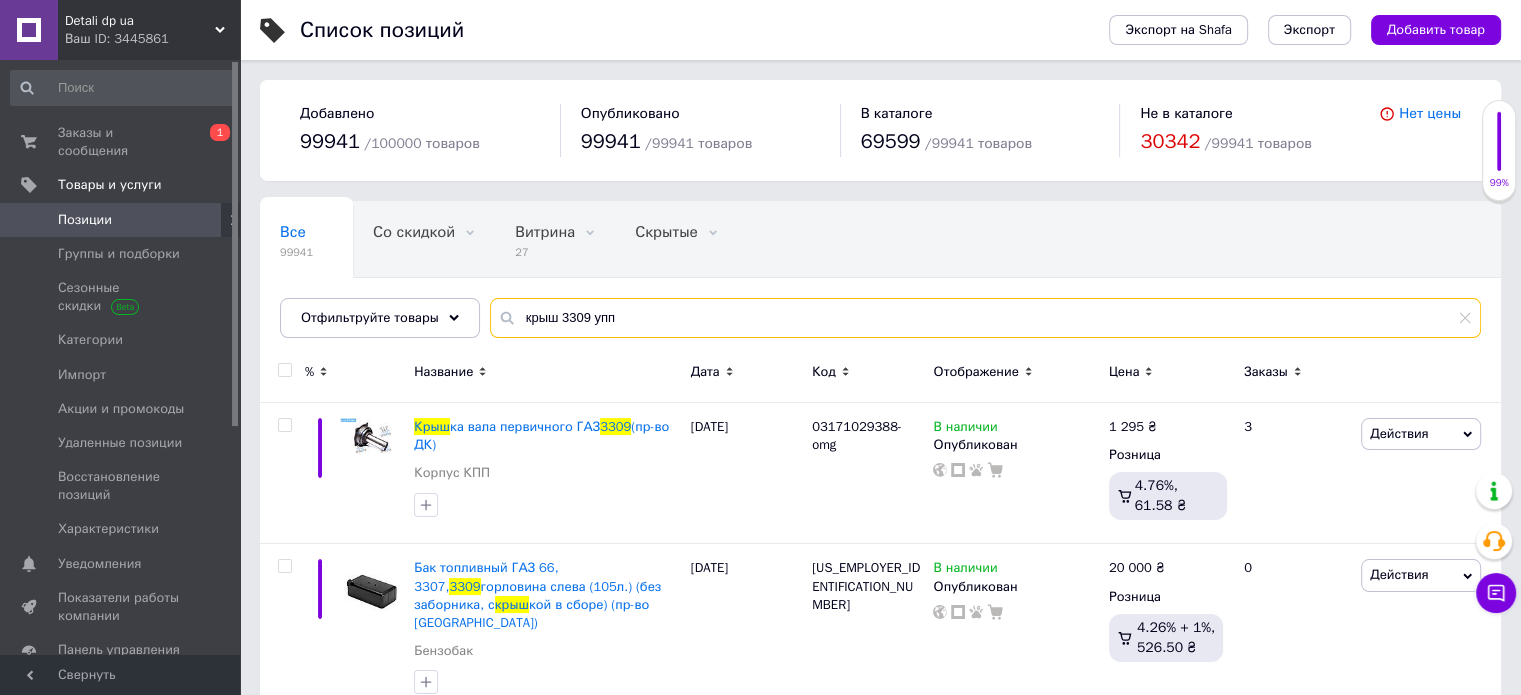 click on "крыш 3309 упп" at bounding box center (985, 318) 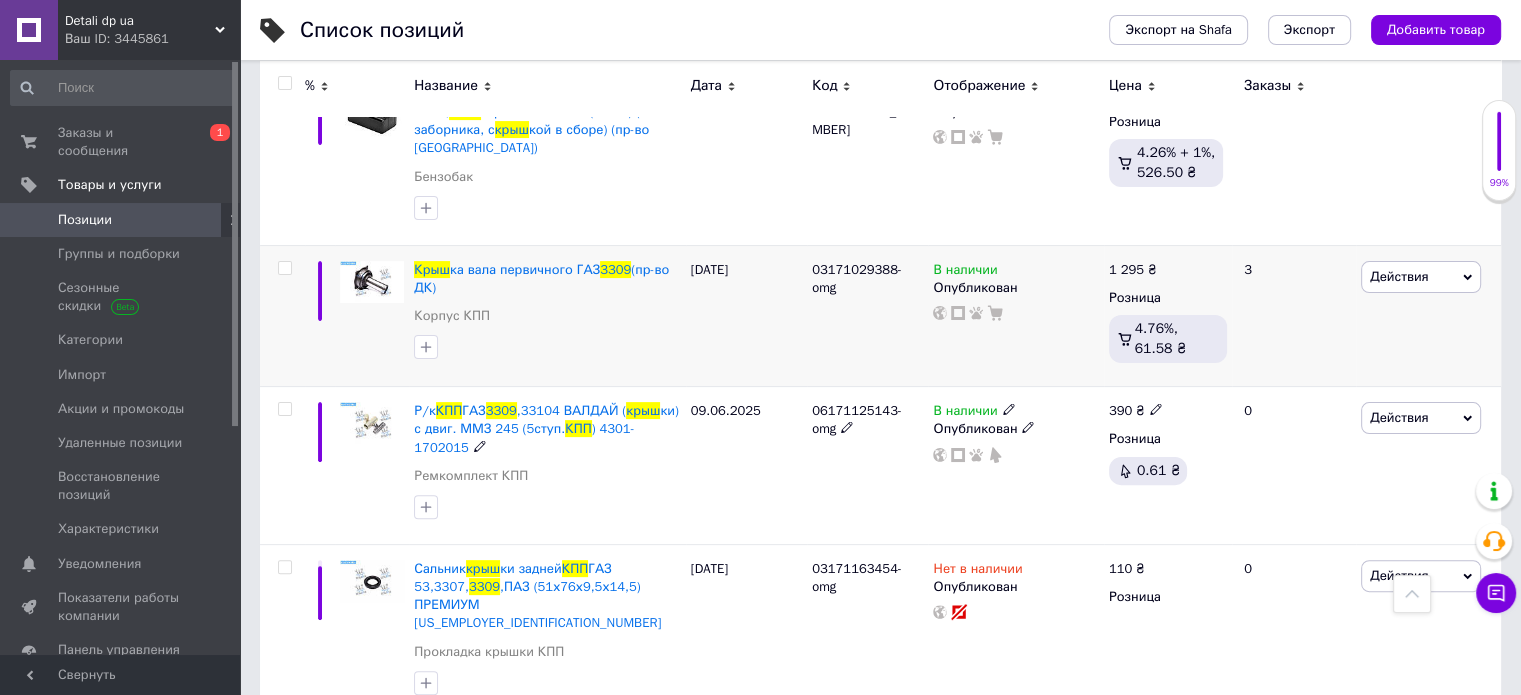 scroll, scrollTop: 600, scrollLeft: 0, axis: vertical 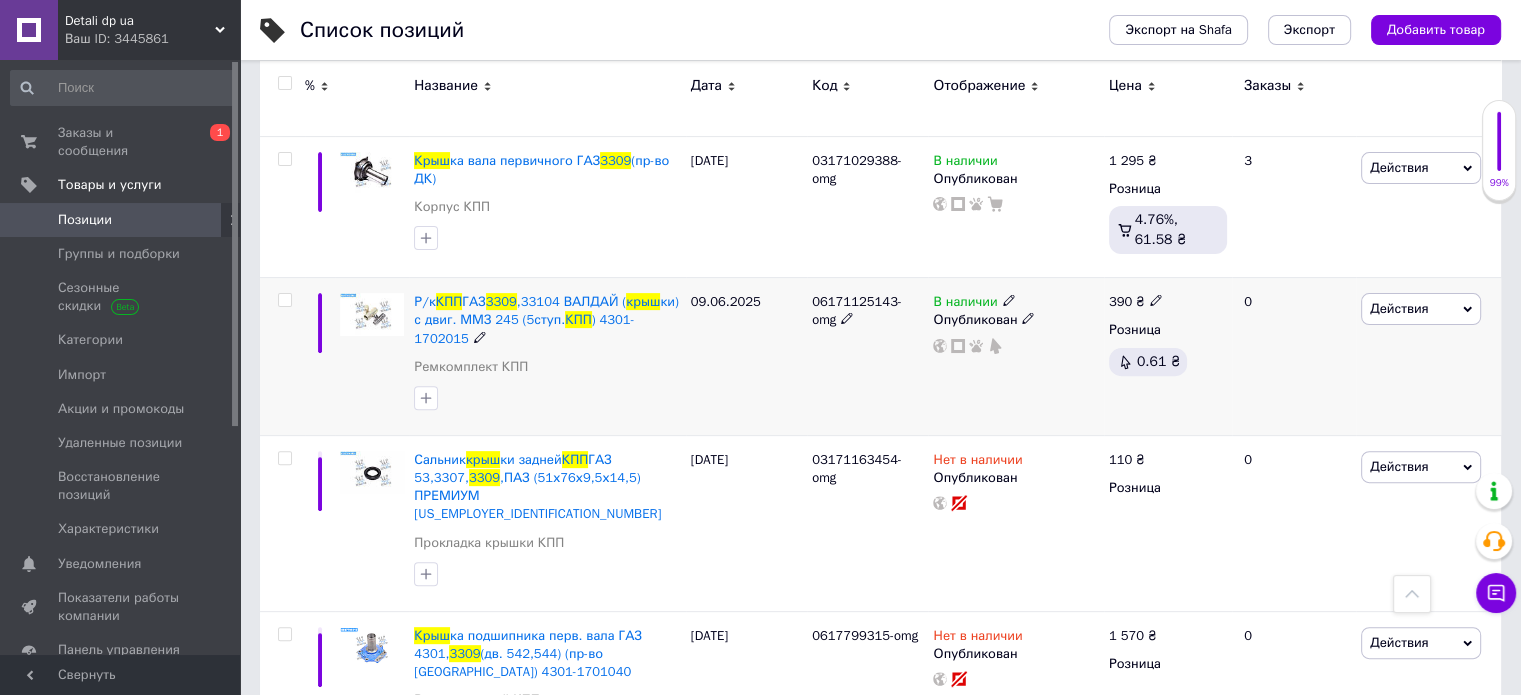 click on "06171125143-omg" at bounding box center (857, 310) 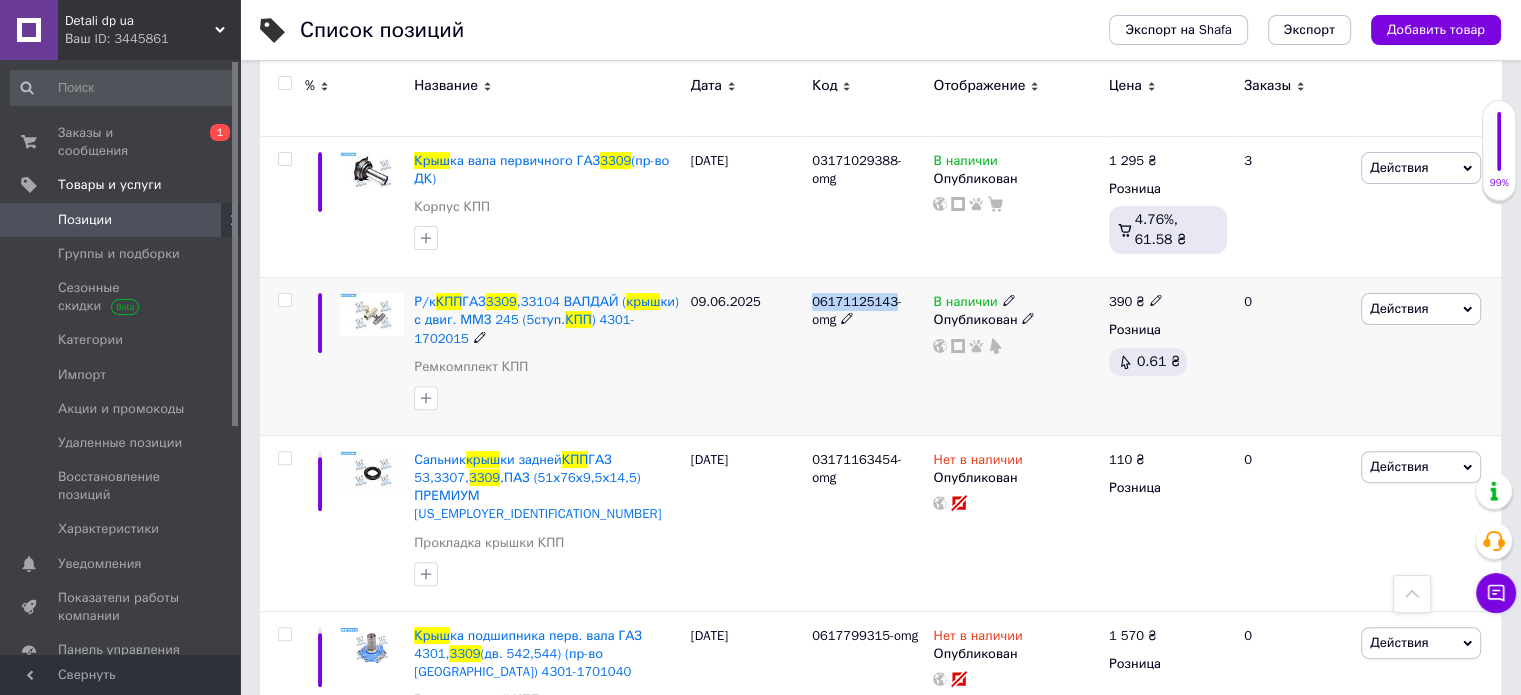 click on "06171125143-omg" at bounding box center [857, 310] 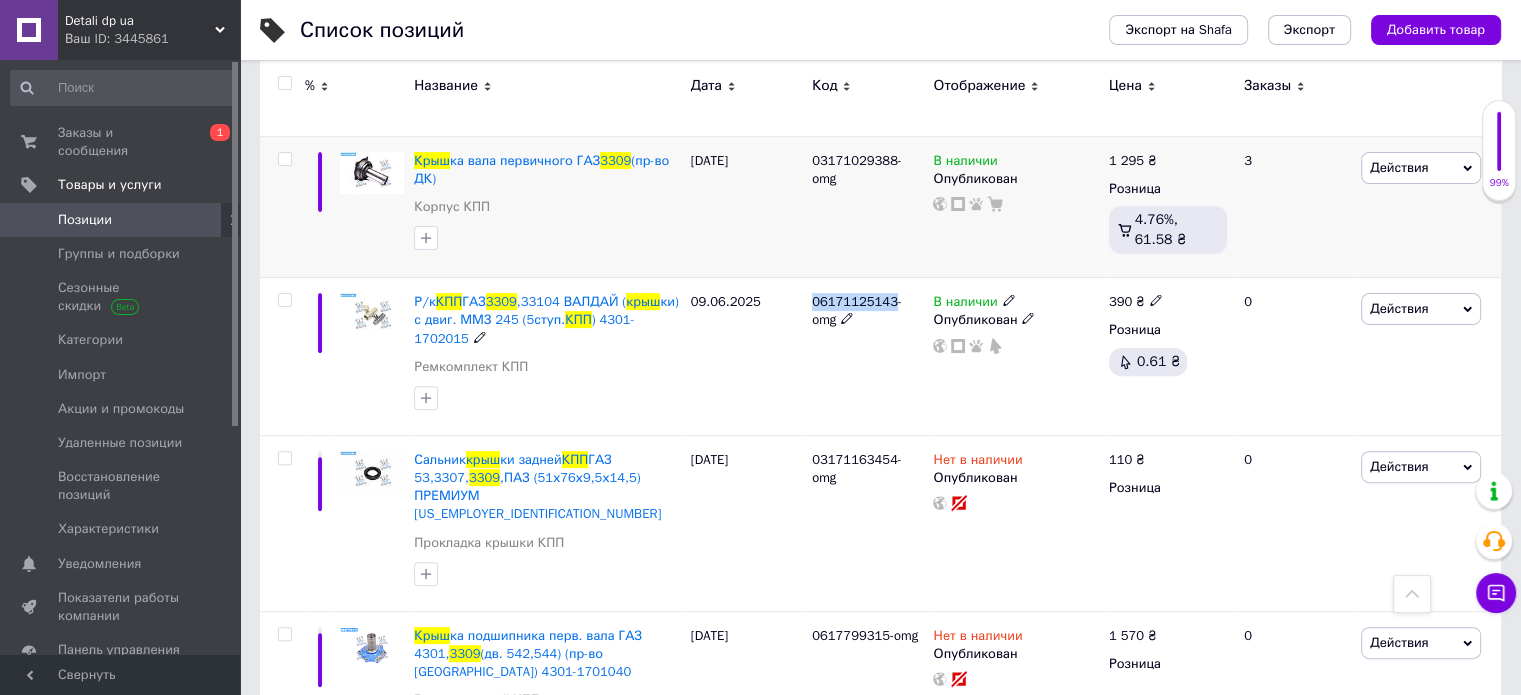 copy on "06171125143" 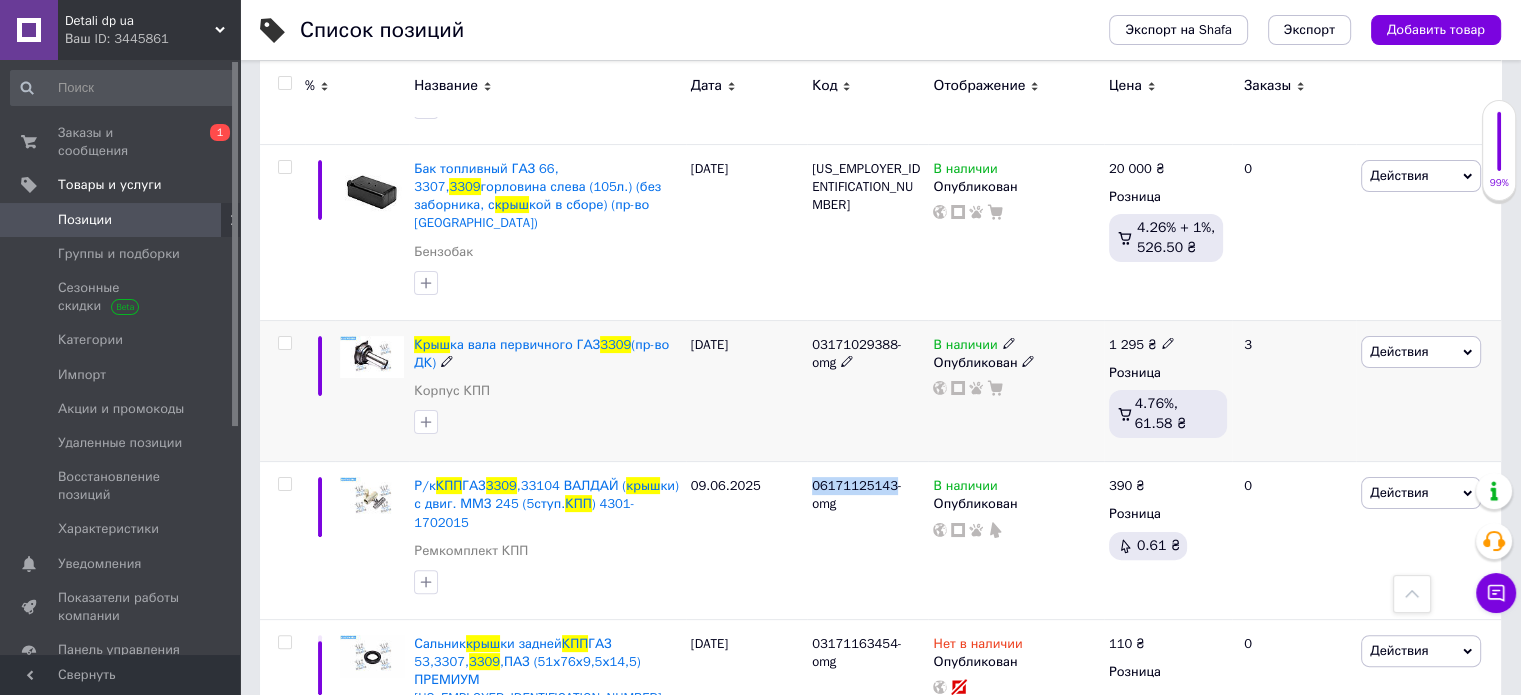 scroll, scrollTop: 0, scrollLeft: 0, axis: both 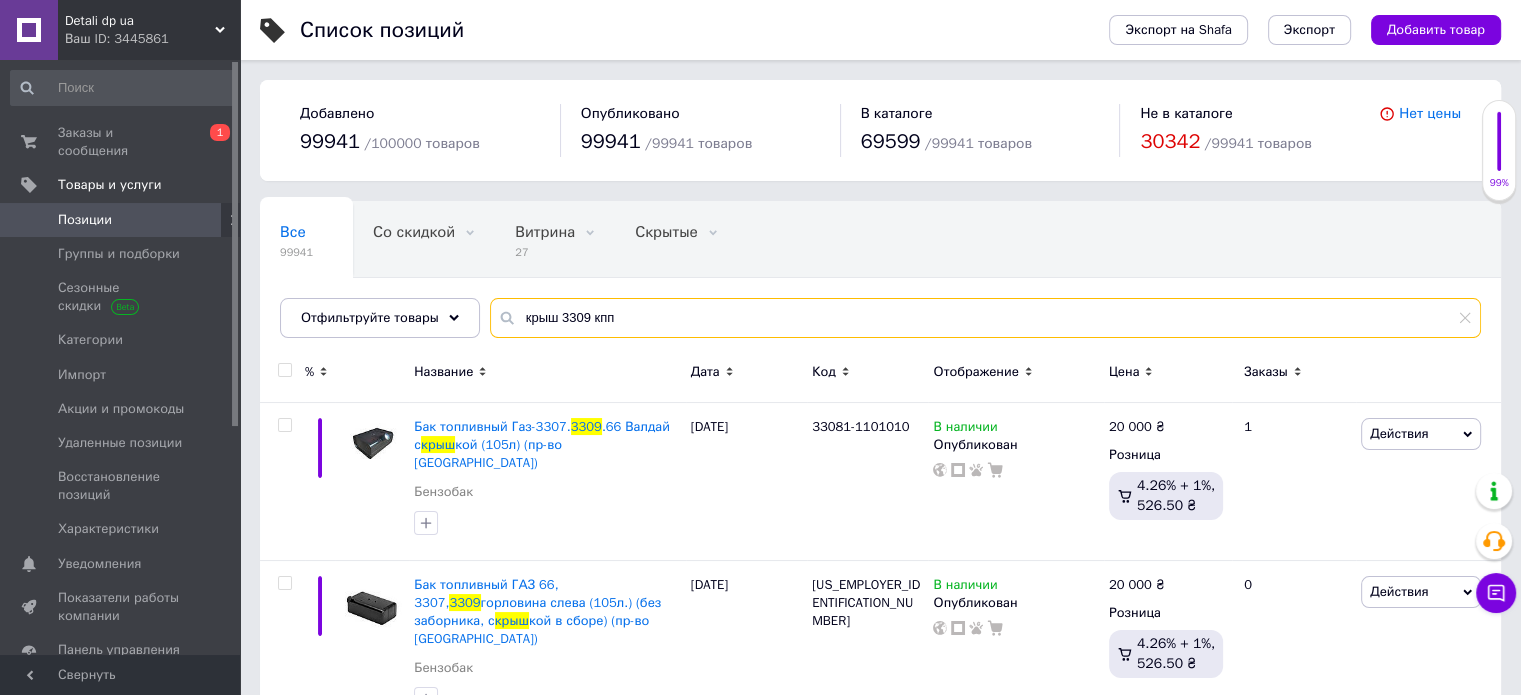 click on "крыш 3309 кпп" at bounding box center (985, 318) 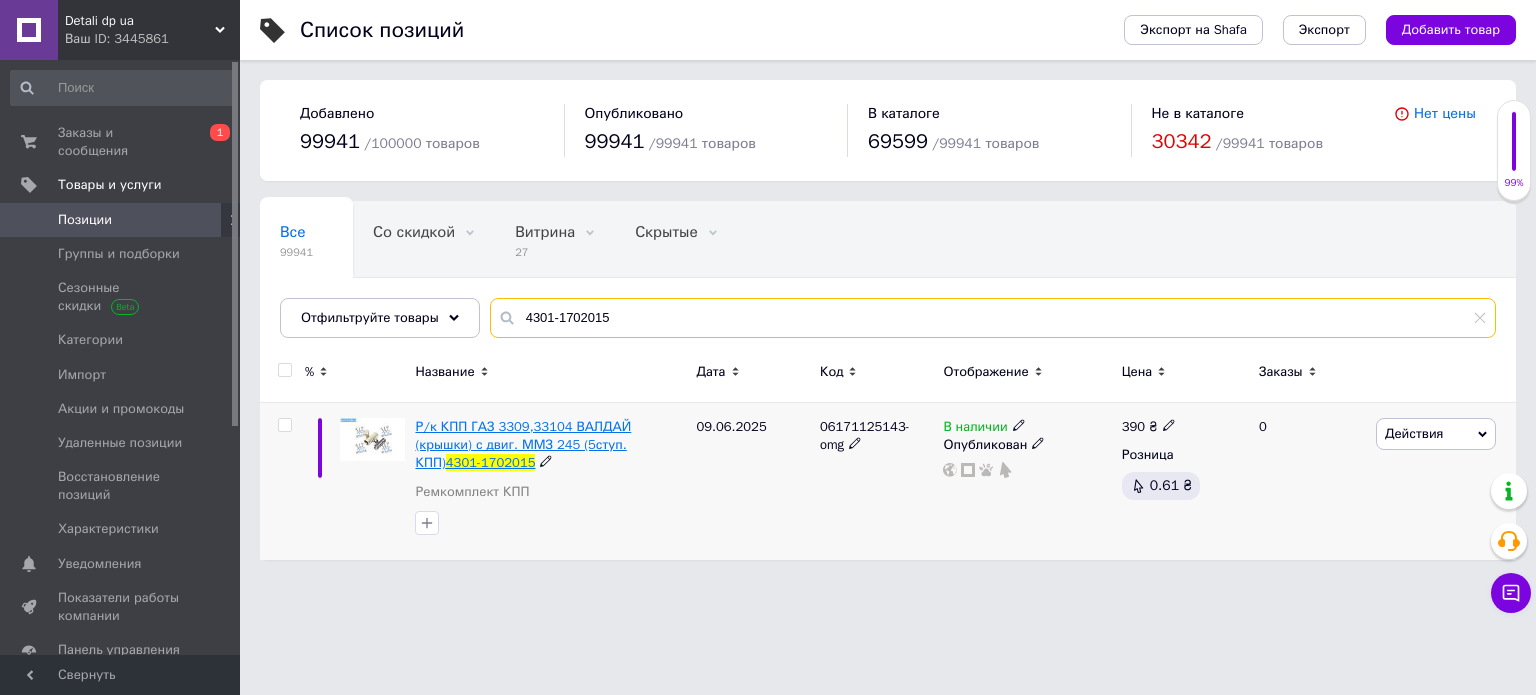 type on "4301-1702015" 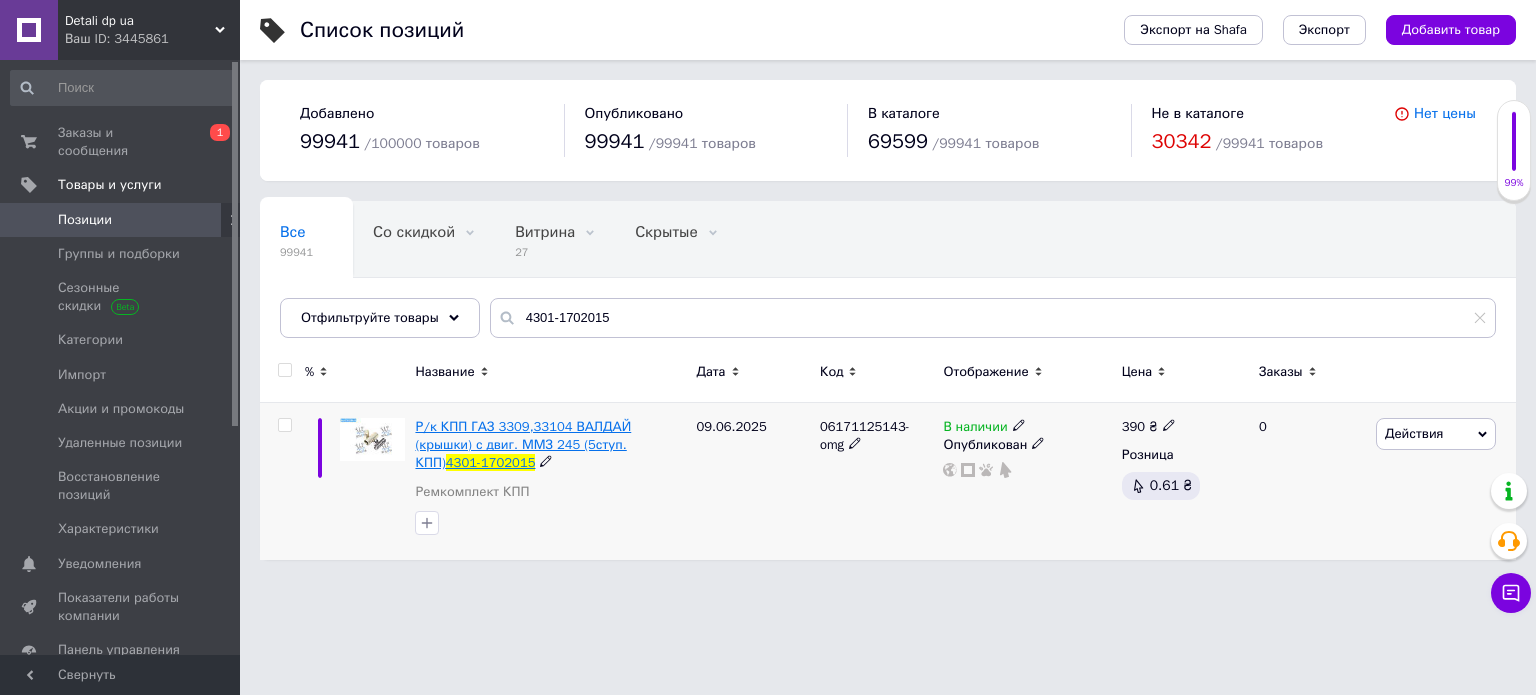 click on "Р/к КПП ГАЗ 3309,33104 ВАЛДАЙ (крышки) с двиг. ММЗ 245 (5ступ. КПП)" at bounding box center (523, 444) 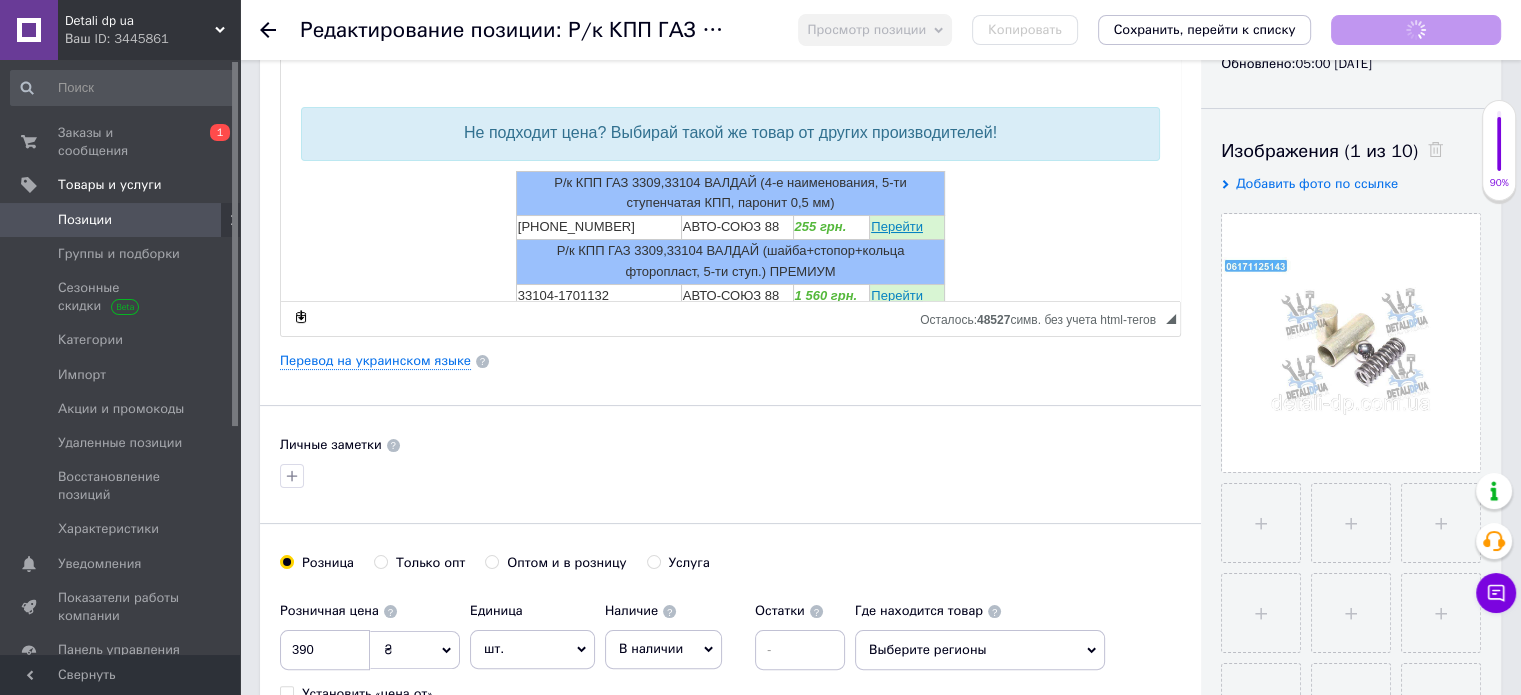 scroll, scrollTop: 500, scrollLeft: 0, axis: vertical 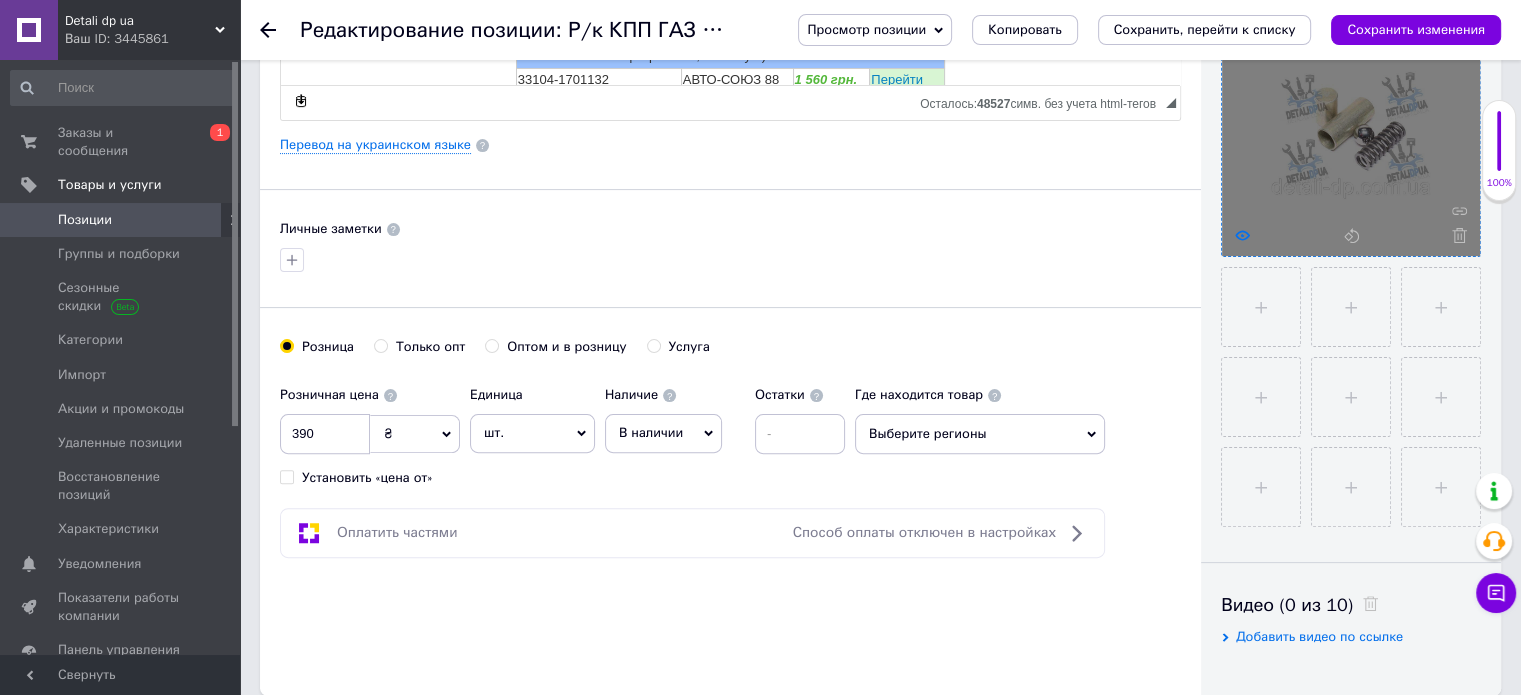 click 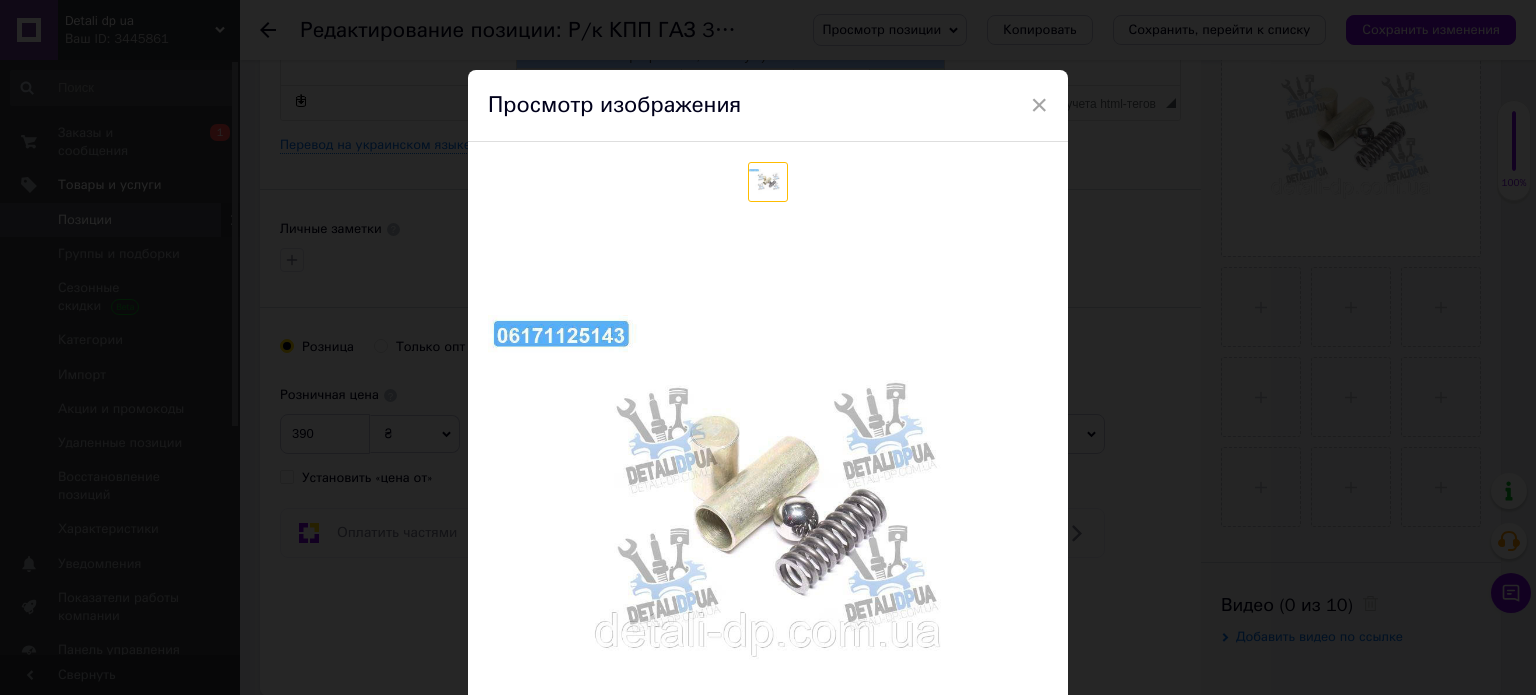 click on "× Просмотр изображения Удалить изображение Удалить все изображения" at bounding box center [768, 347] 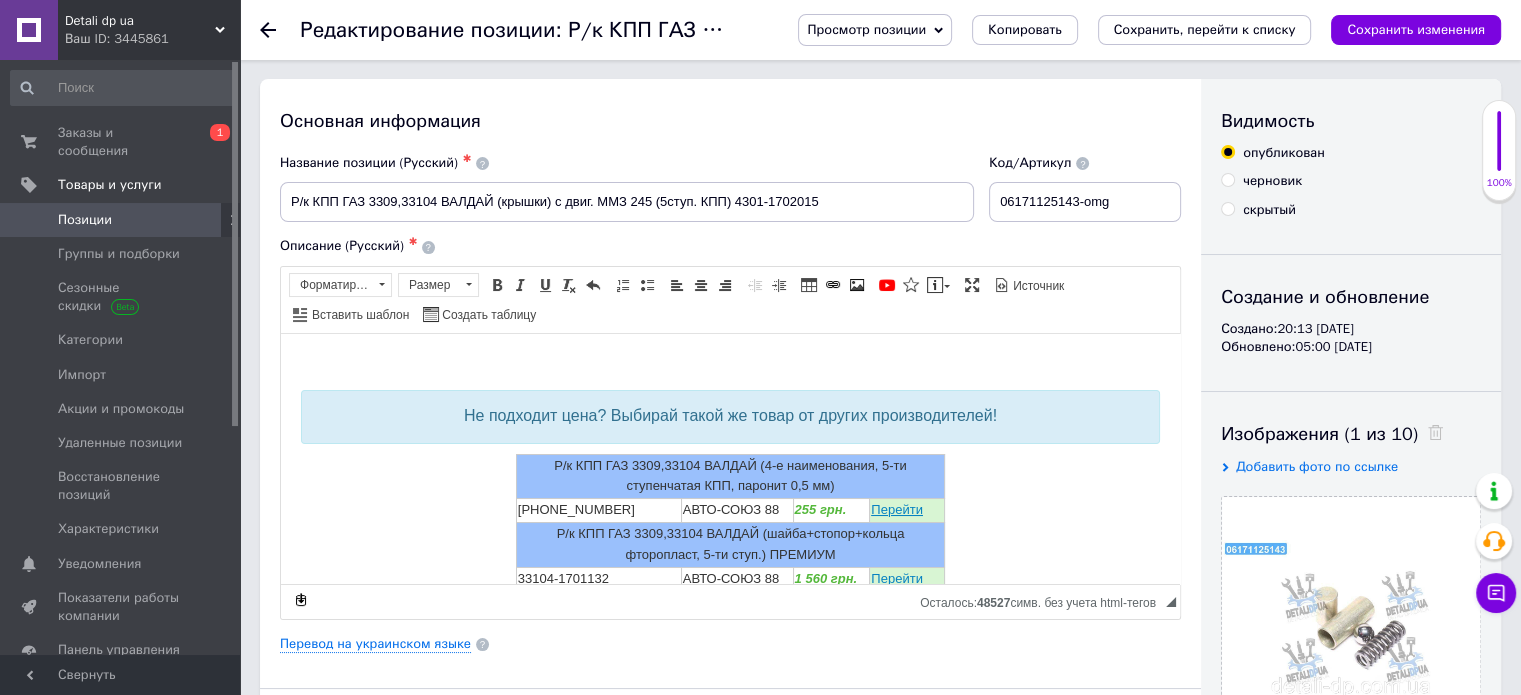 scroll, scrollTop: 0, scrollLeft: 0, axis: both 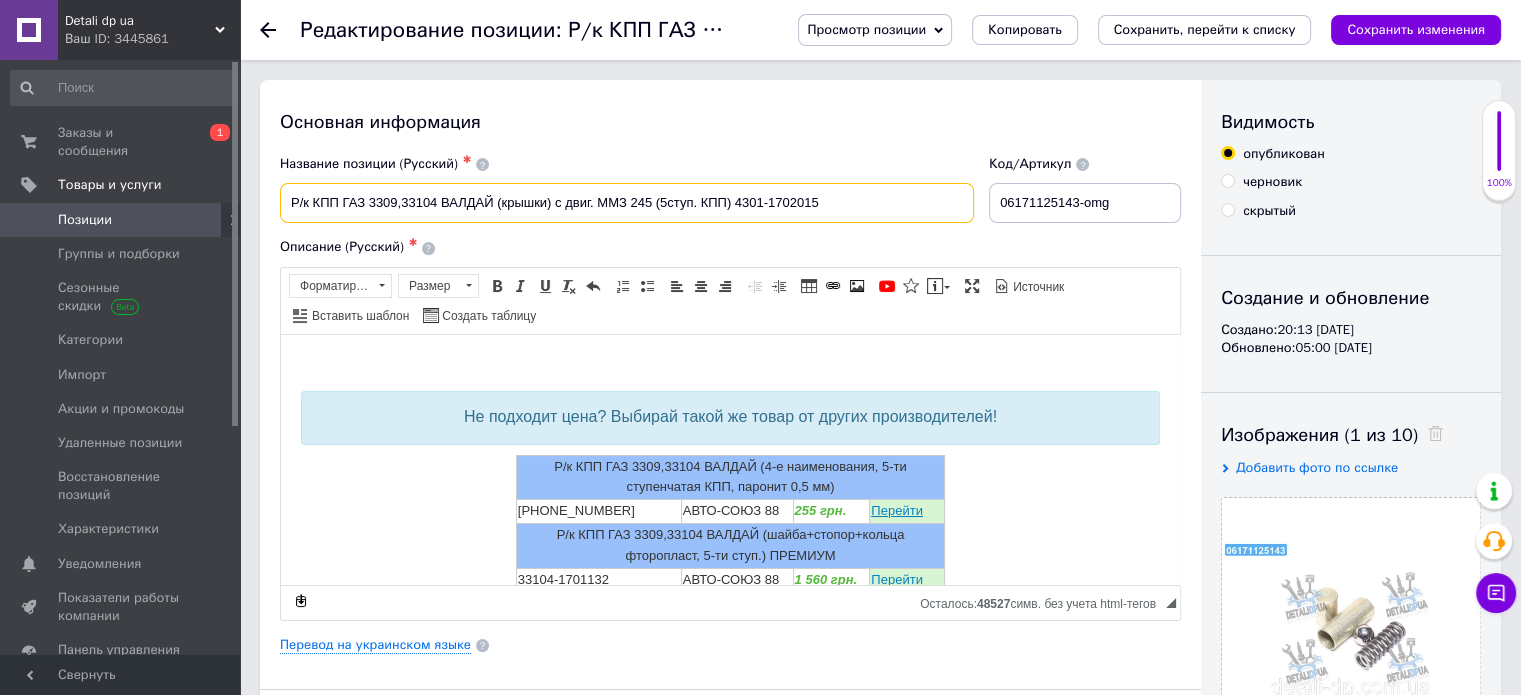 drag, startPoint x: 288, startPoint y: 194, endPoint x: 730, endPoint y: 203, distance: 442.0916 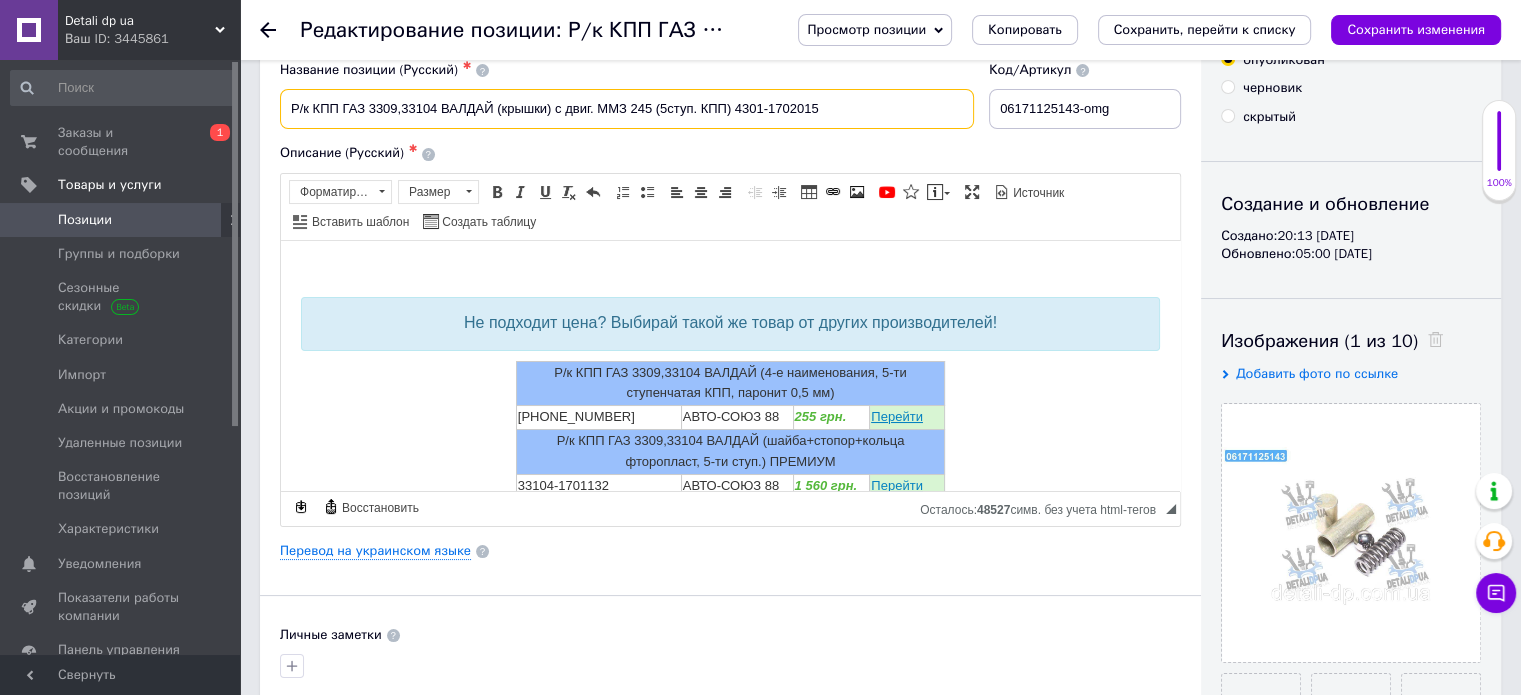 scroll, scrollTop: 0, scrollLeft: 0, axis: both 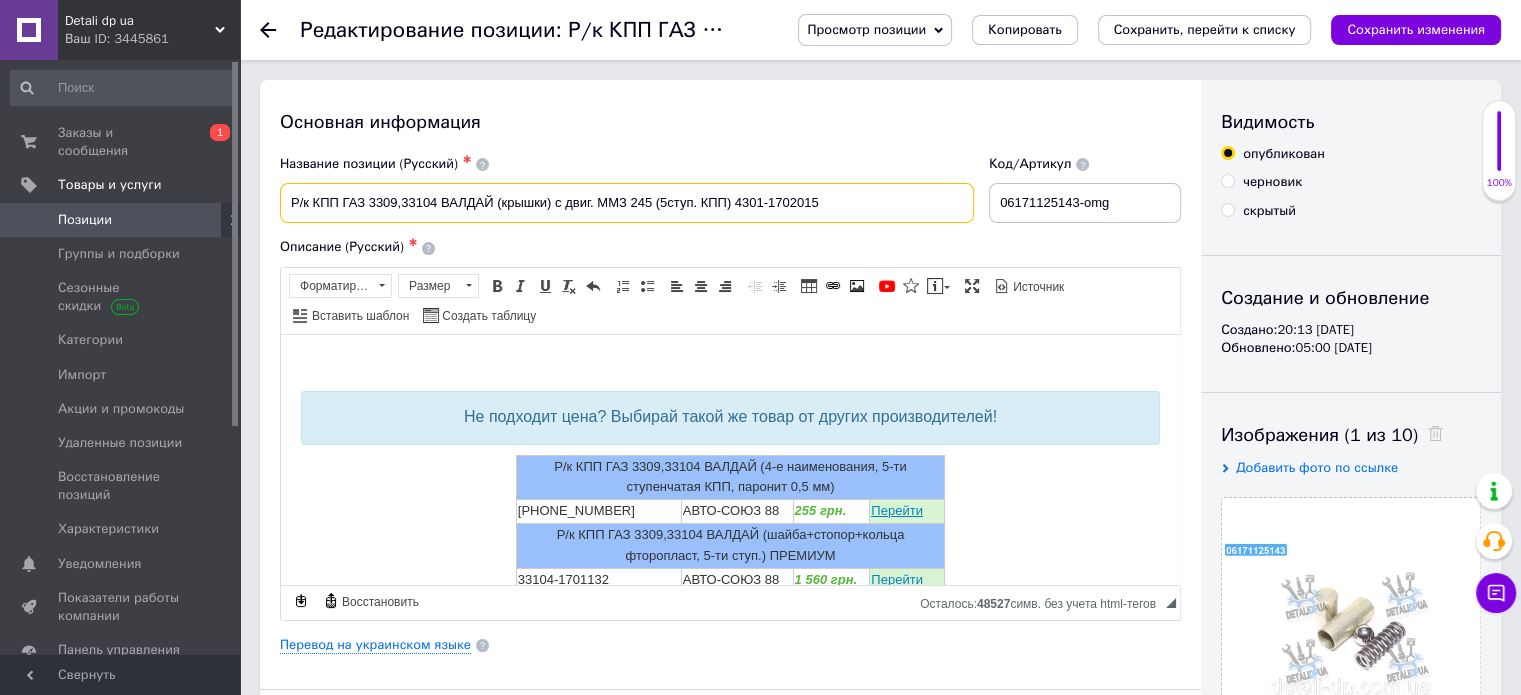 drag, startPoint x: 188, startPoint y: 194, endPoint x: 709, endPoint y: 227, distance: 522.04407 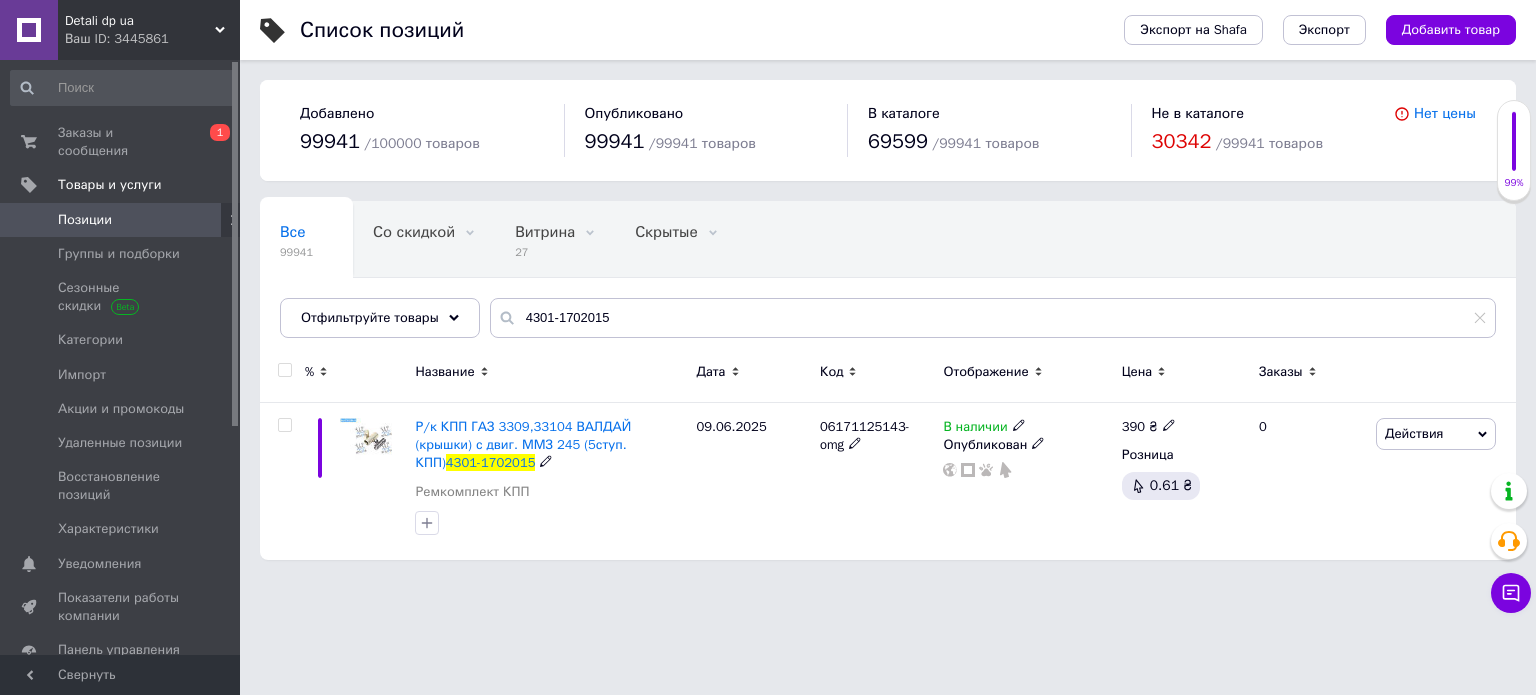 click on "Р/к КПП ГАЗ 3309,33104 ВАЛДАЙ (крышки) с двиг. ММЗ 245 (5ступ. КПП)" at bounding box center (523, 444) 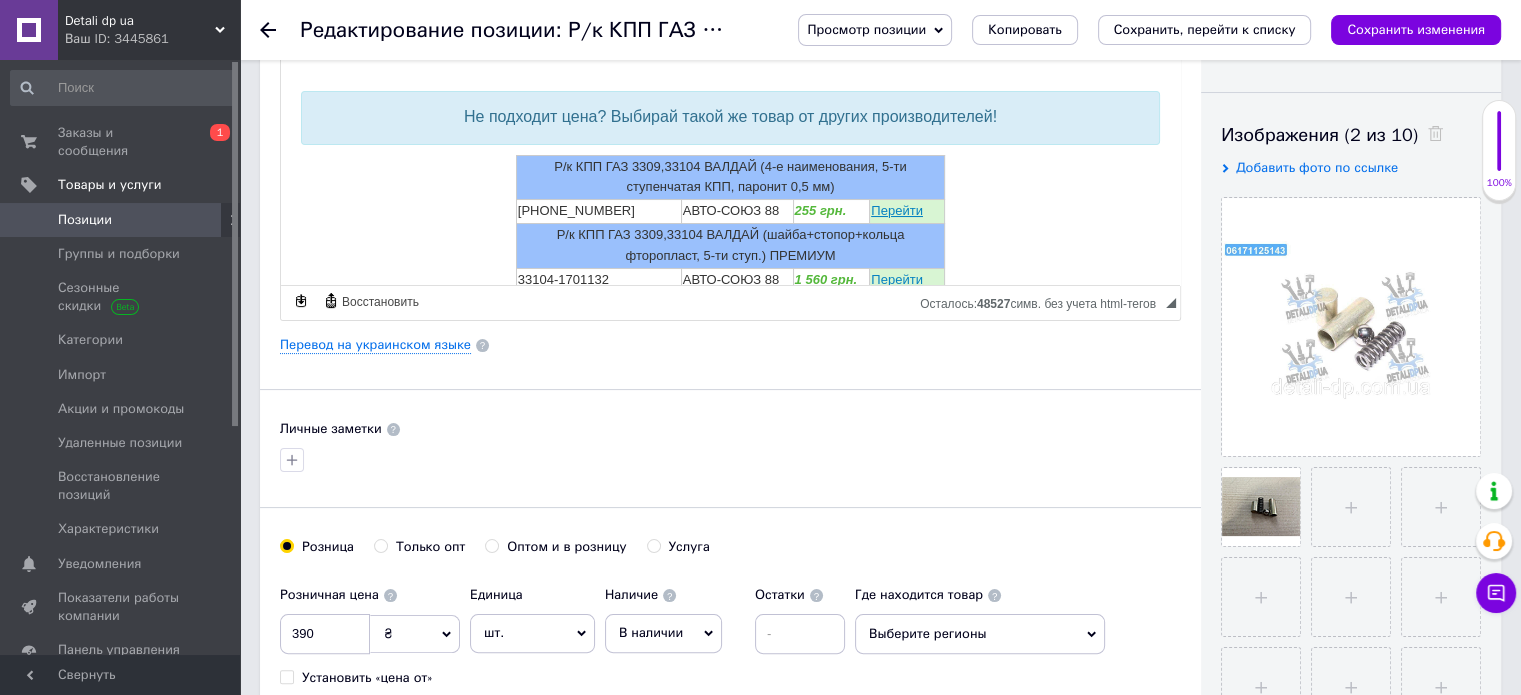 scroll, scrollTop: 0, scrollLeft: 0, axis: both 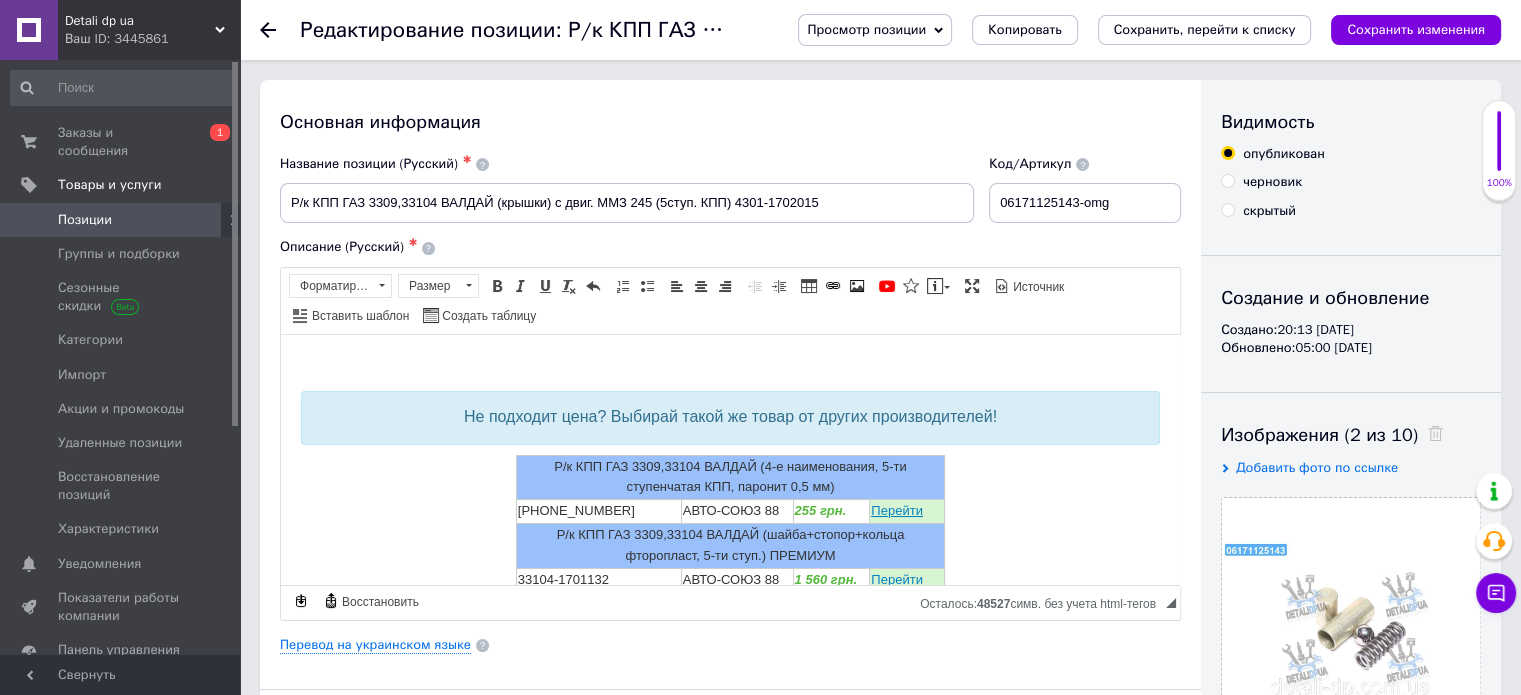 click on "Позиции" at bounding box center [121, 220] 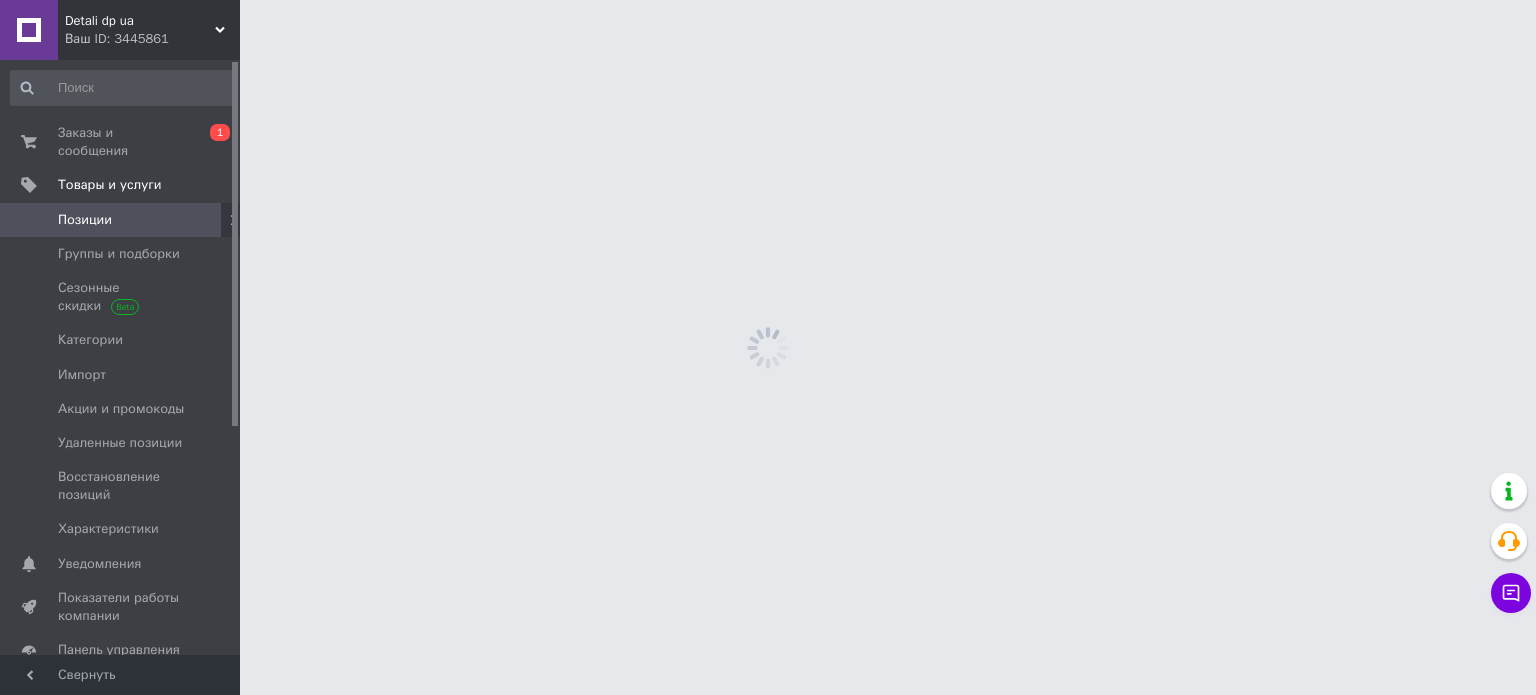 click on "Detali dp ua Ваш ID: 3445861 Сайт Detali dp ua Кабинет покупателя Проверить состояние системы Страница на портале Справка Выйти Заказы и сообщения 0 1 Товары и услуги Позиции Группы и подборки Сезонные скидки Категории Импорт Акции и промокоды Удаленные позиции Восстановление позиций Характеристики Уведомления 0 0 Показатели работы компании Панель управления Отзывы Клиенты Каталог ProSale Аналитика Инструменты вебмастера и SEO Управление сайтом Кошелек компании Маркет Настройки Тарифы и счета Prom топ Свернуть" at bounding box center [768, 0] 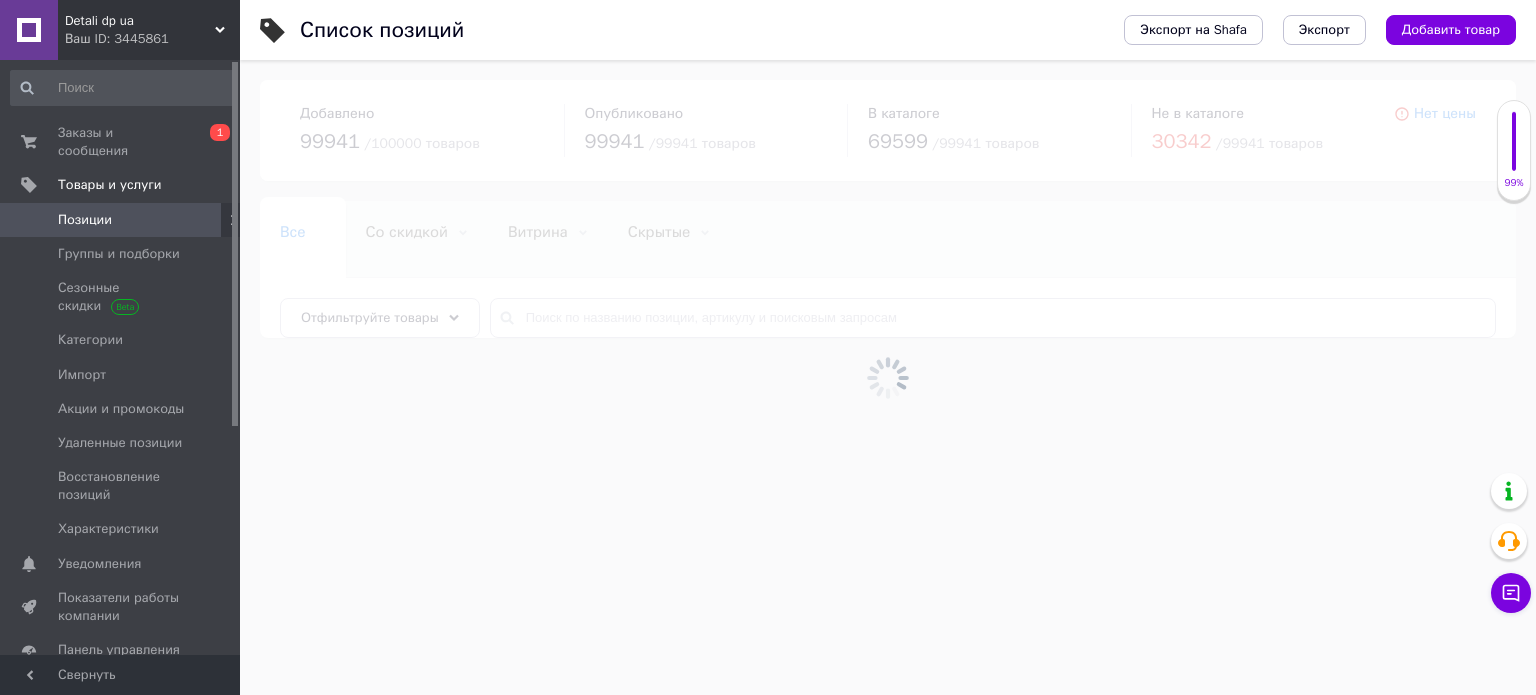 click at bounding box center (888, 377) 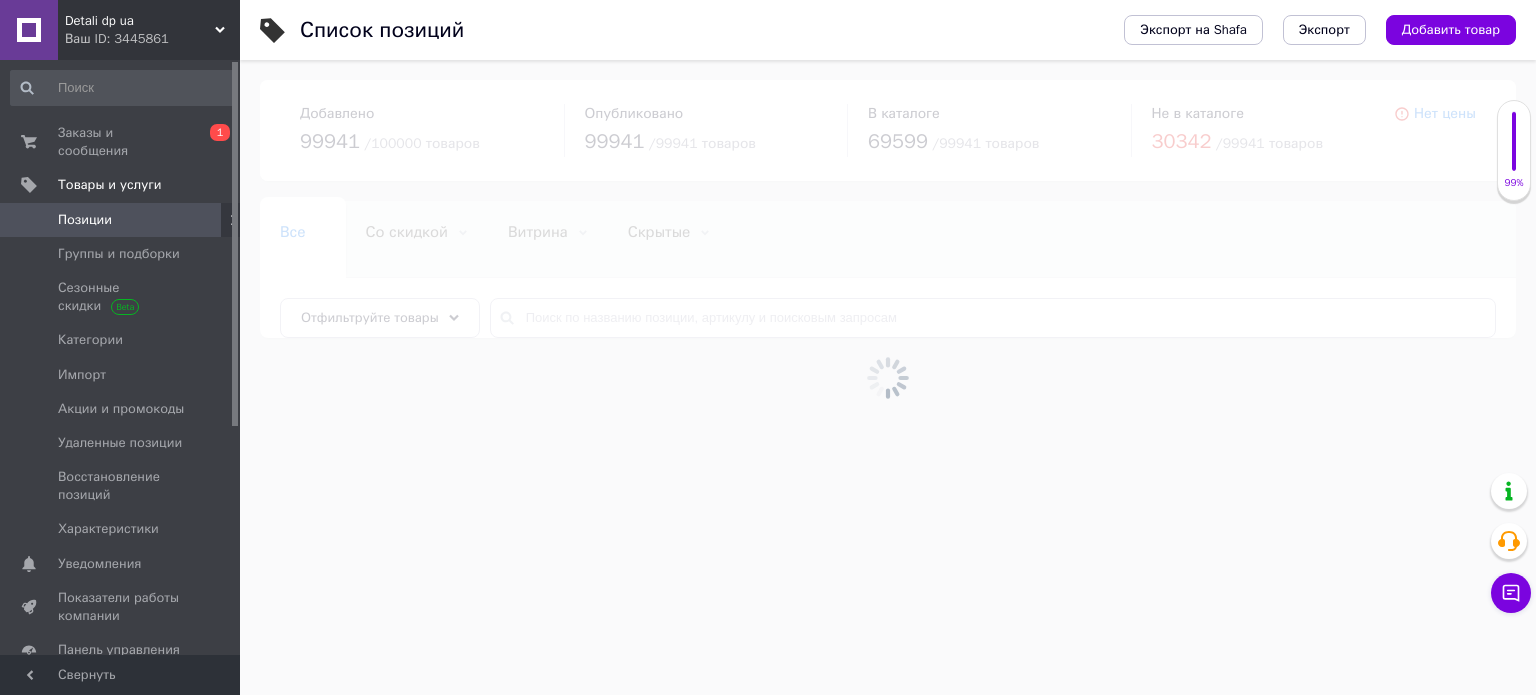click at bounding box center [888, 377] 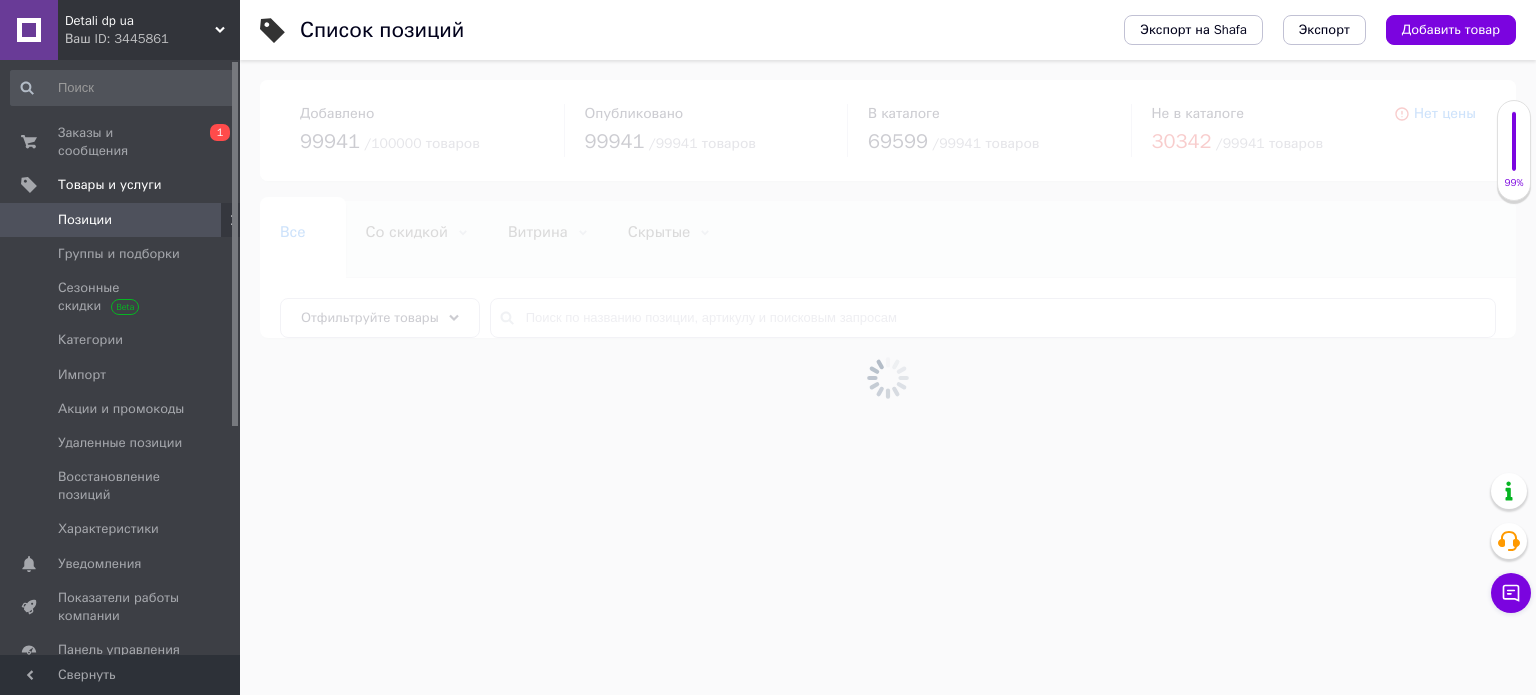 click at bounding box center [888, 377] 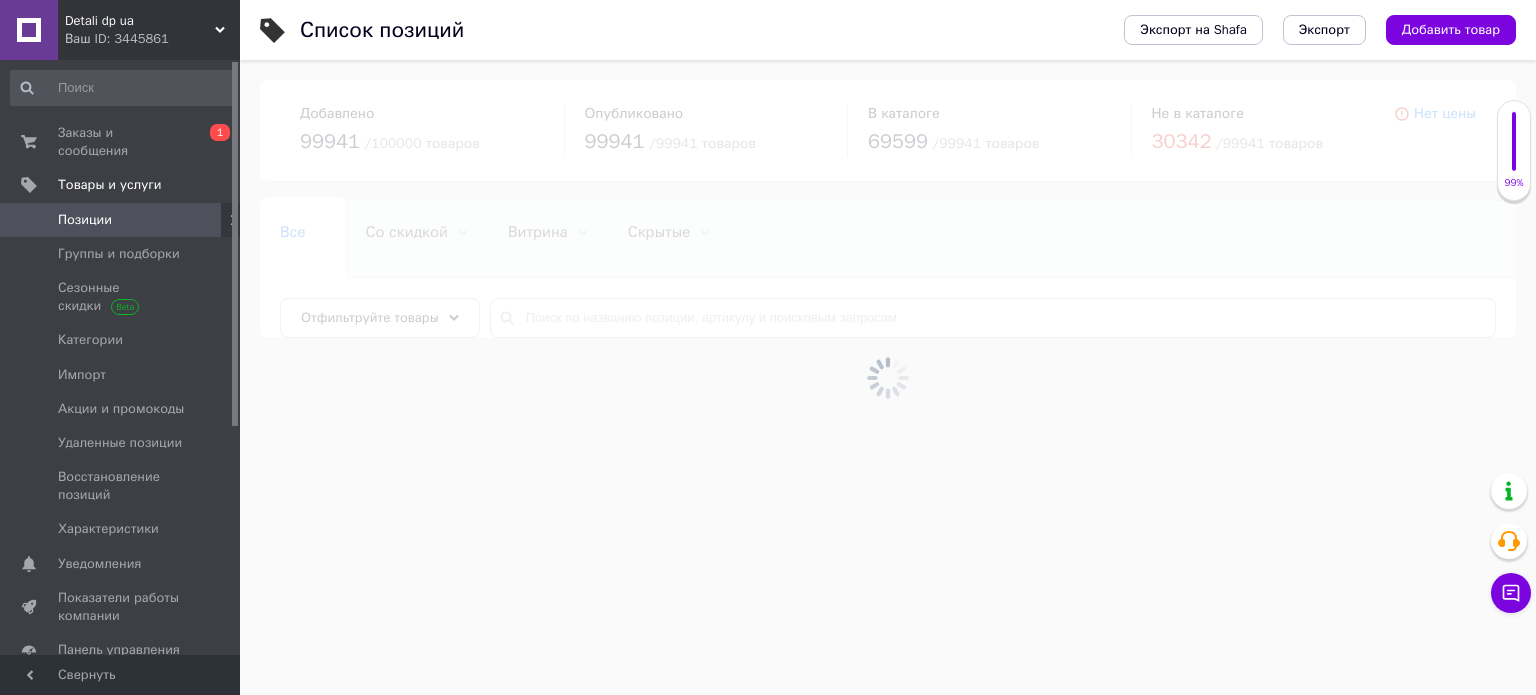 click at bounding box center (888, 377) 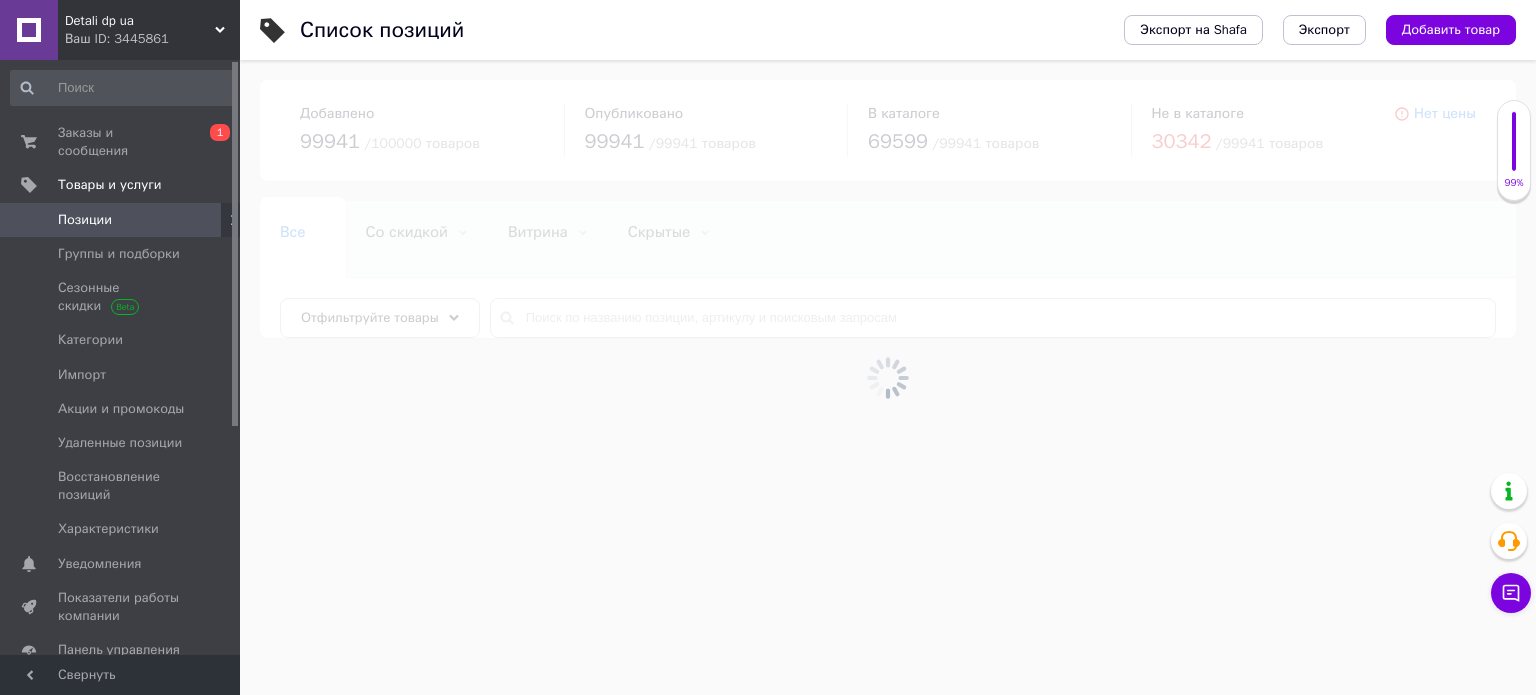 click at bounding box center (888, 377) 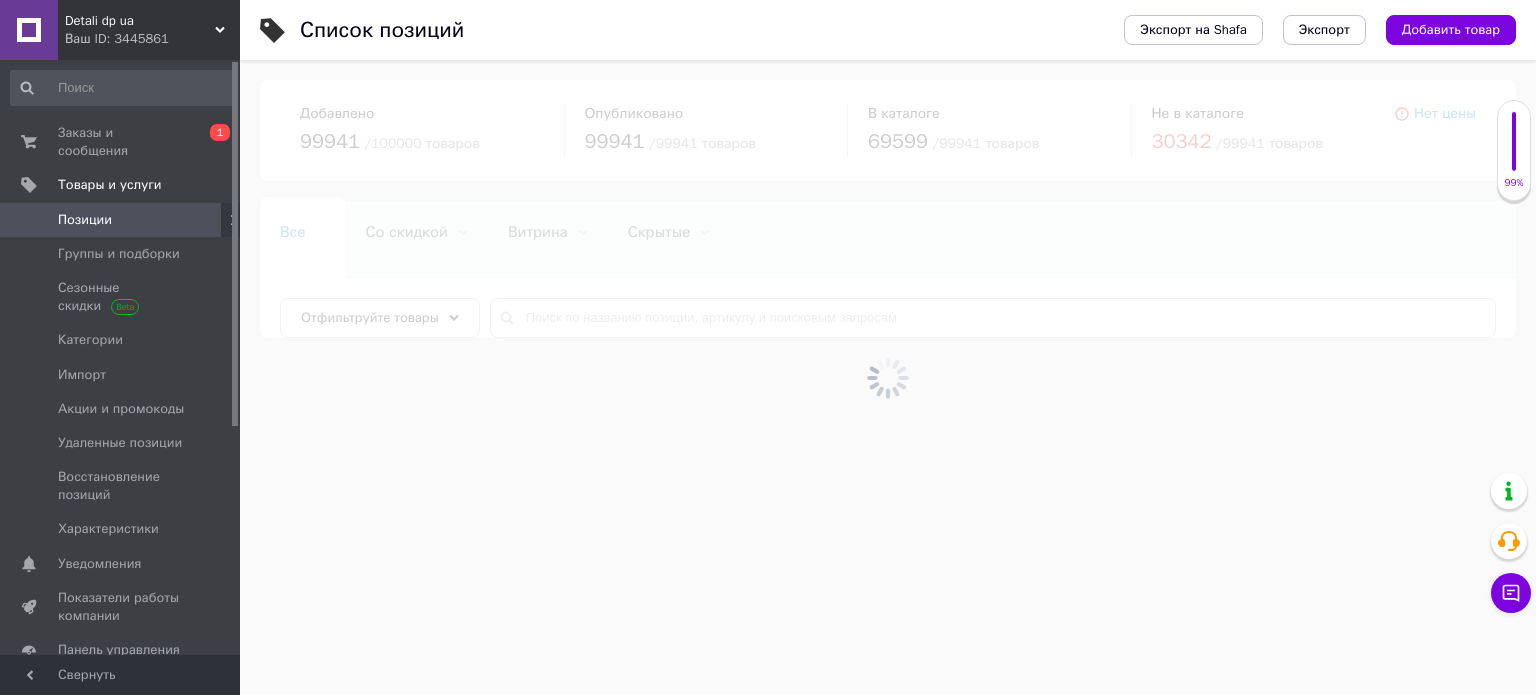click at bounding box center (888, 377) 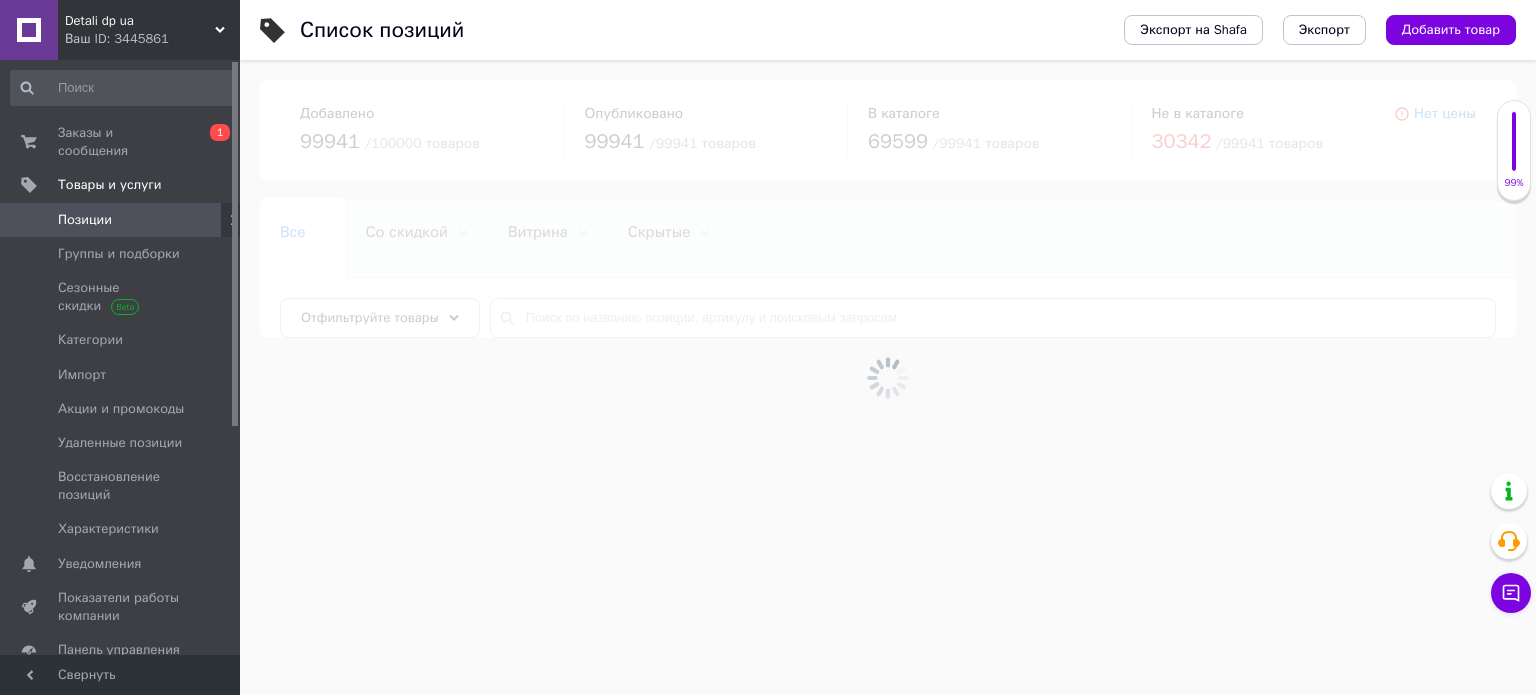click at bounding box center (888, 377) 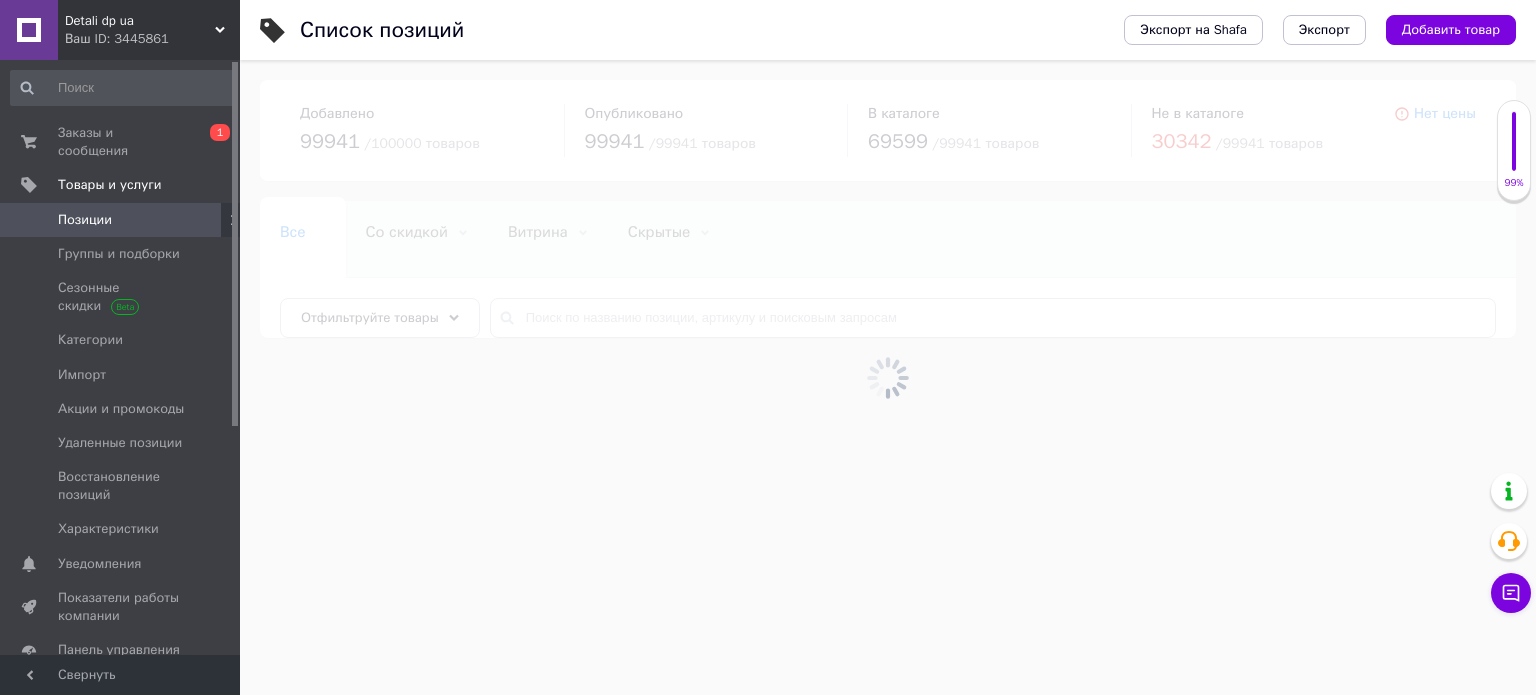 click at bounding box center [888, 377] 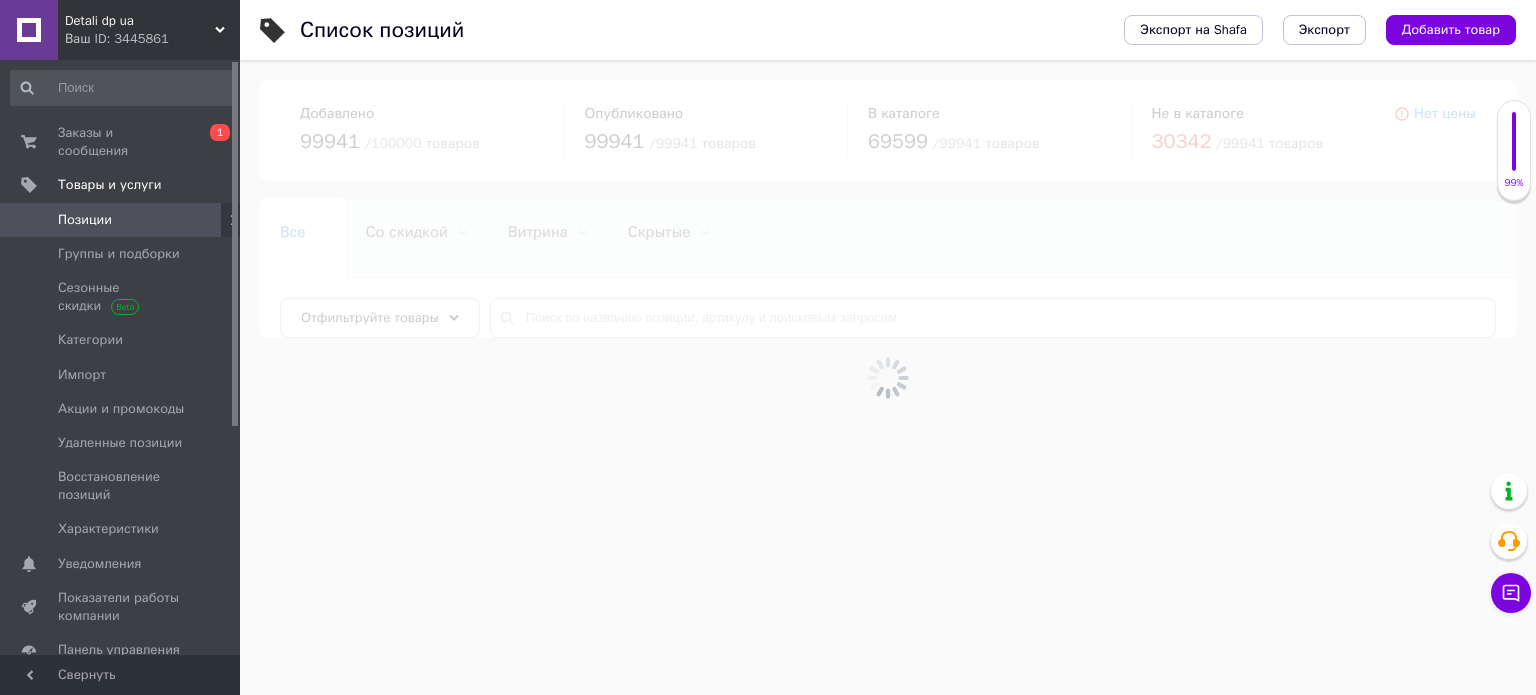 click at bounding box center (888, 377) 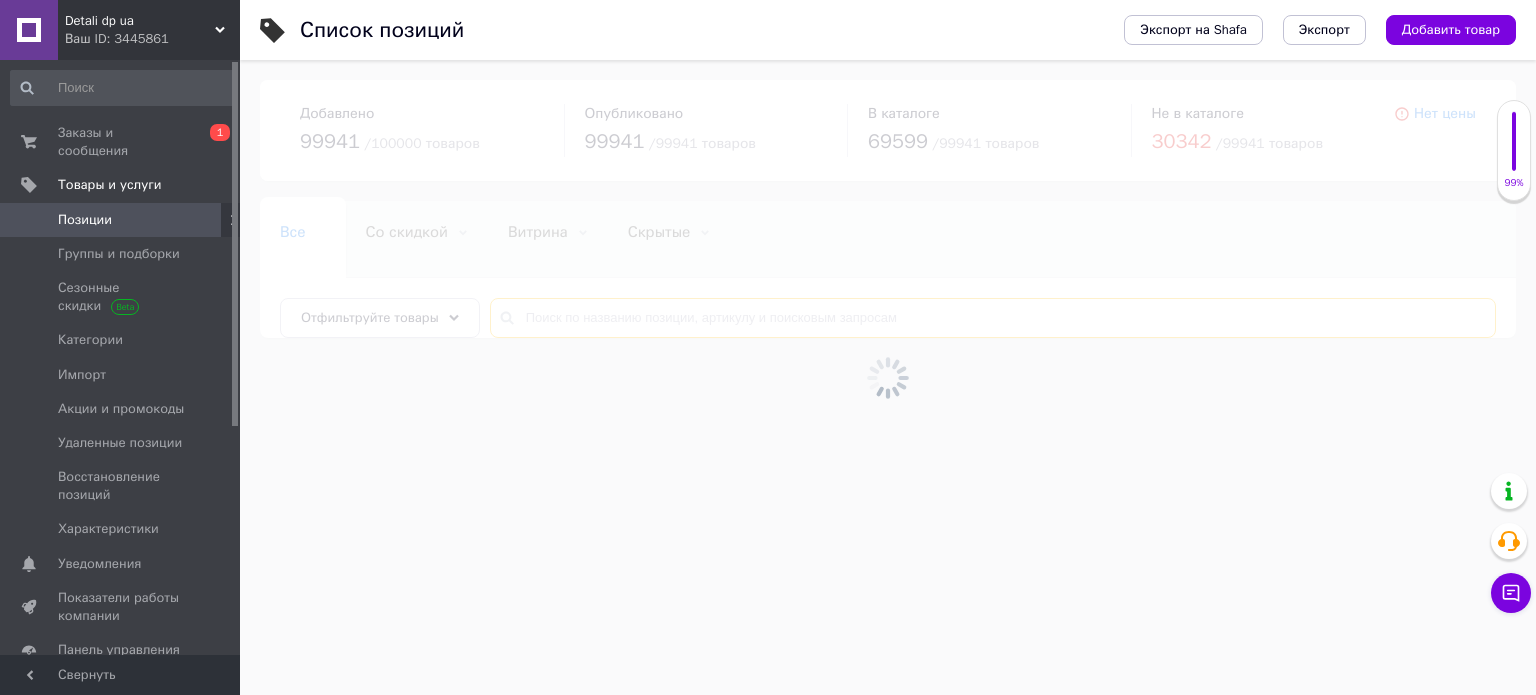 click at bounding box center (993, 318) 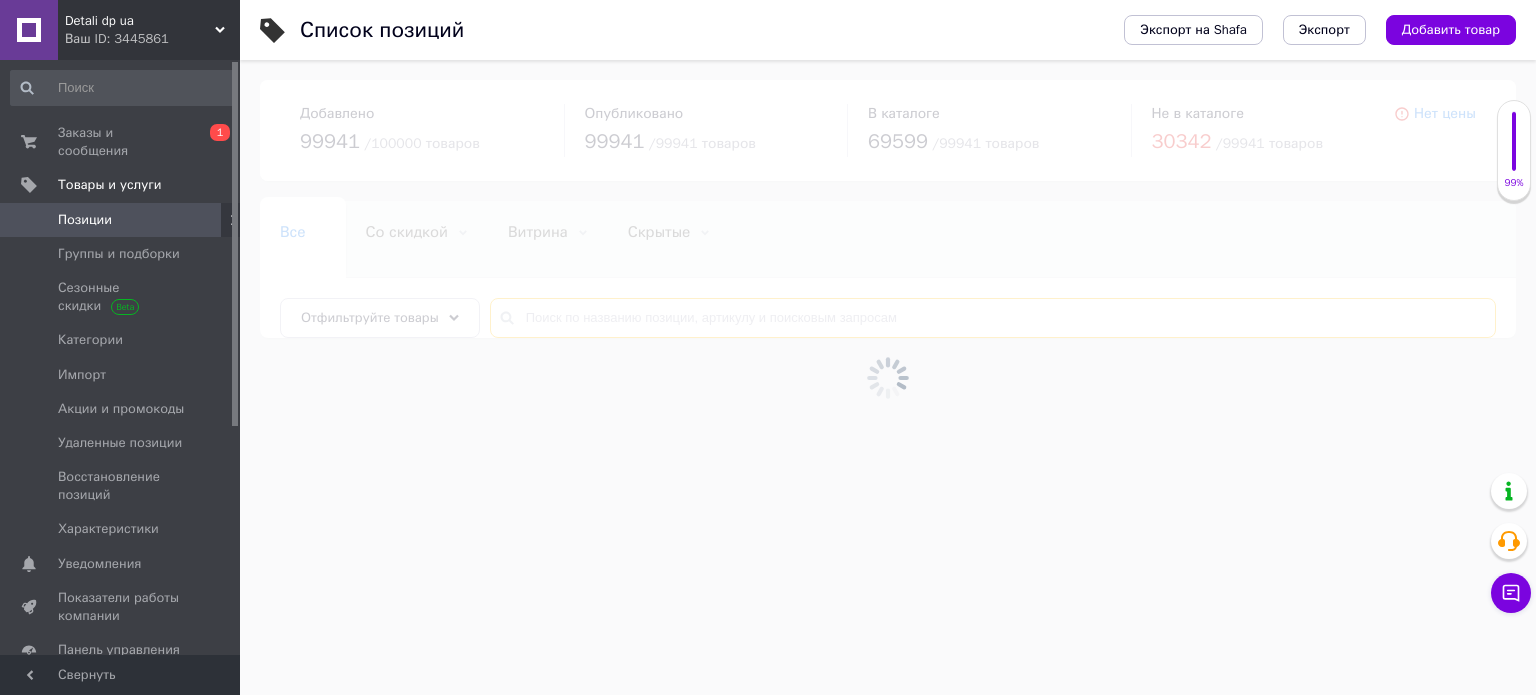 click at bounding box center [993, 318] 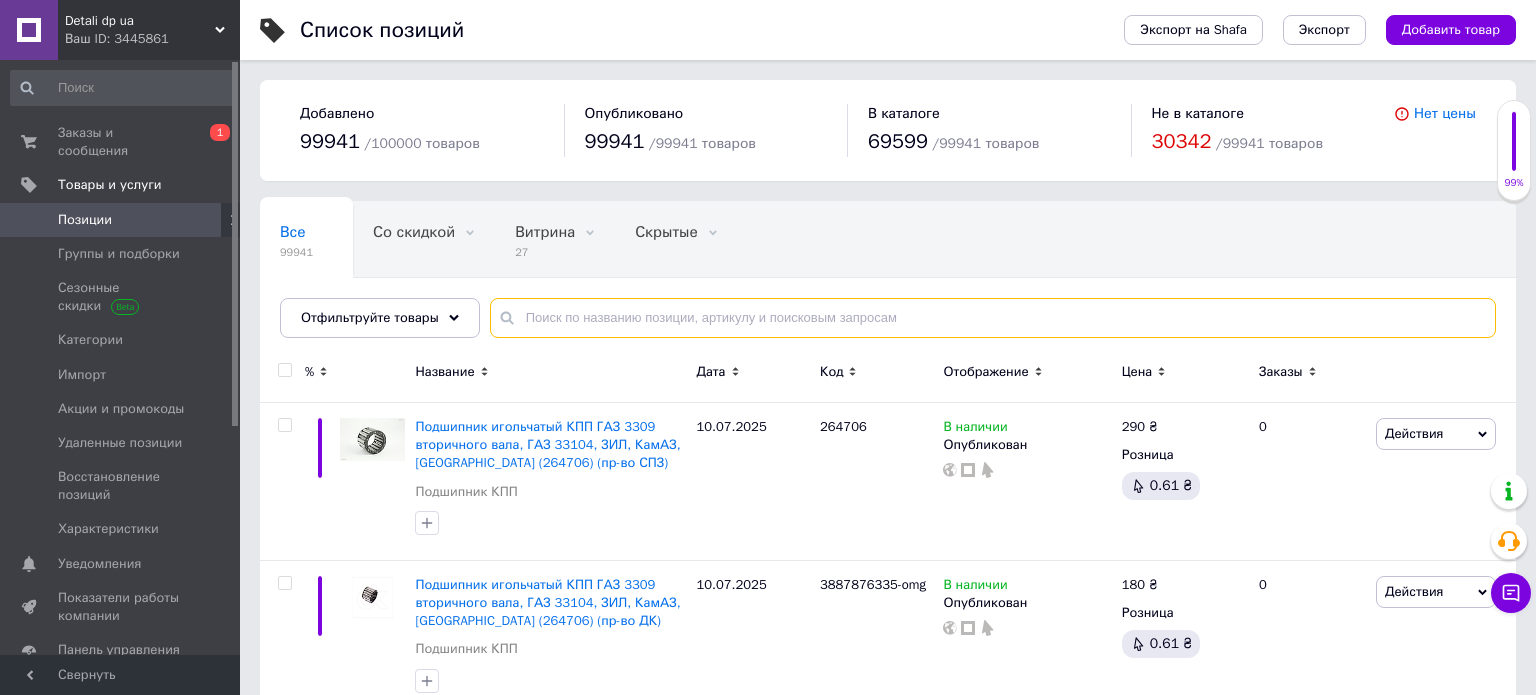 click at bounding box center (993, 318) 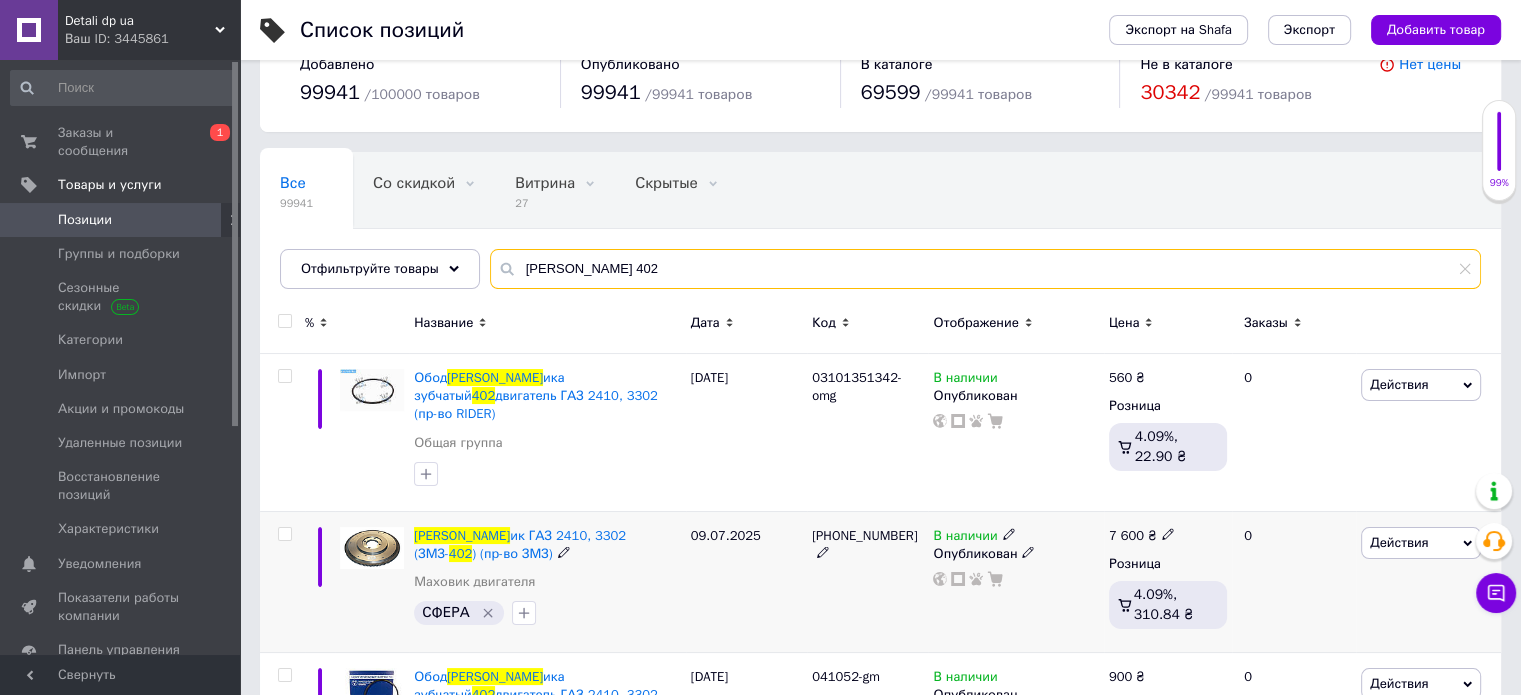 scroll, scrollTop: 149, scrollLeft: 0, axis: vertical 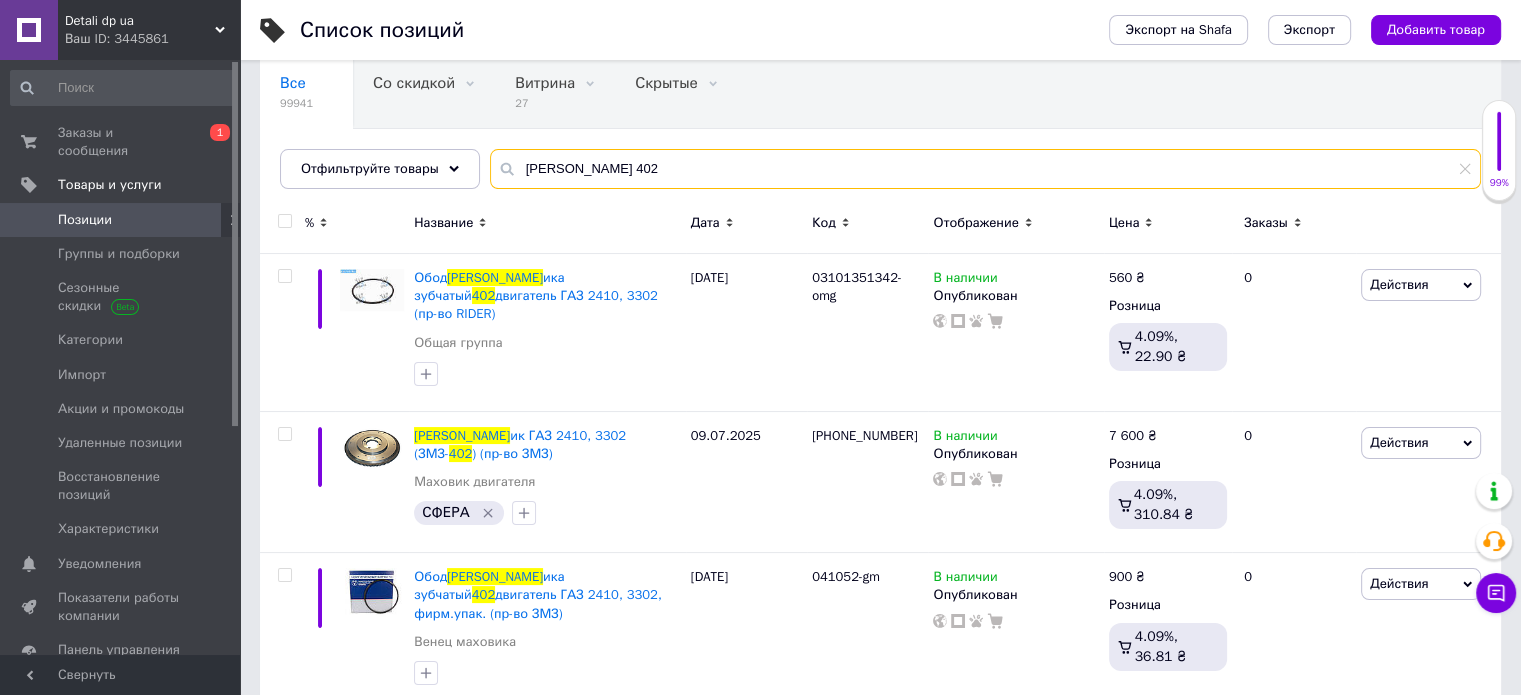 type on "[PERSON_NAME] 402" 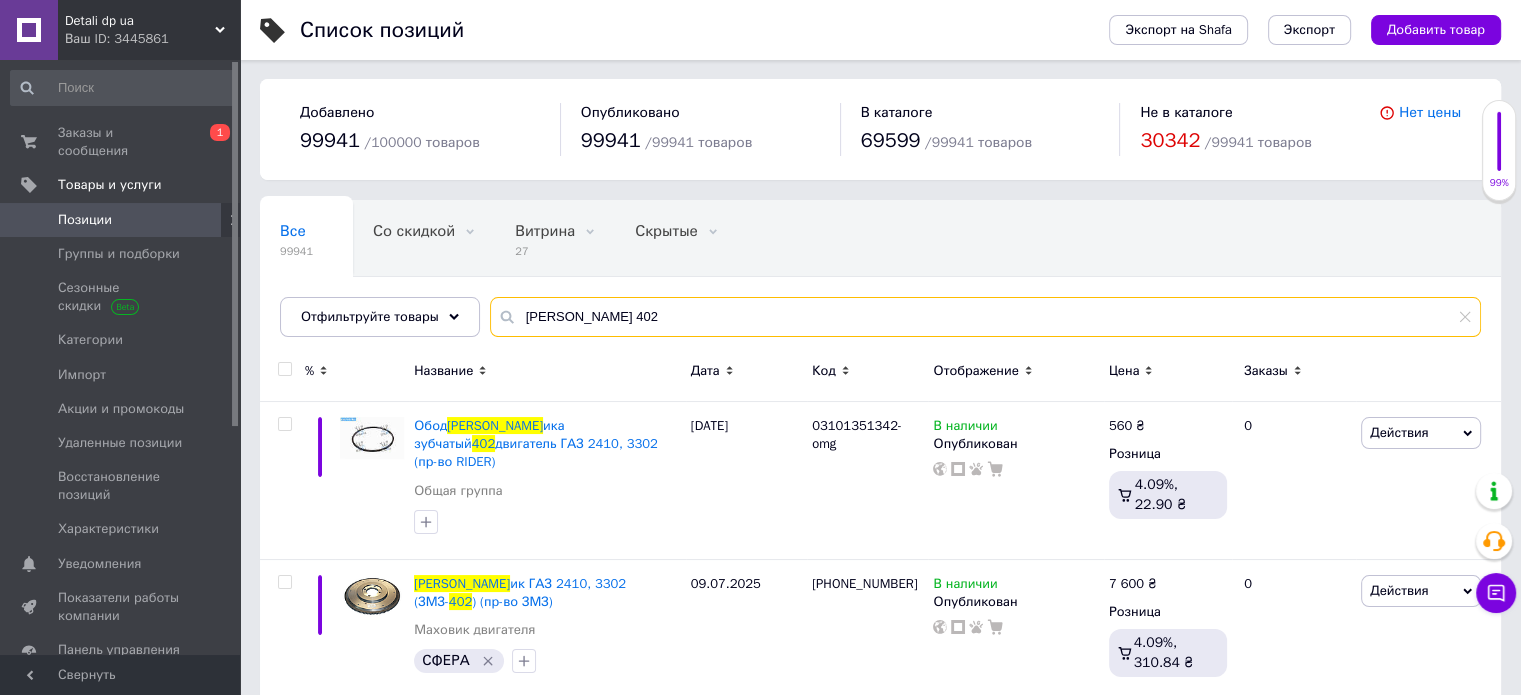 scroll, scrollTop: 0, scrollLeft: 0, axis: both 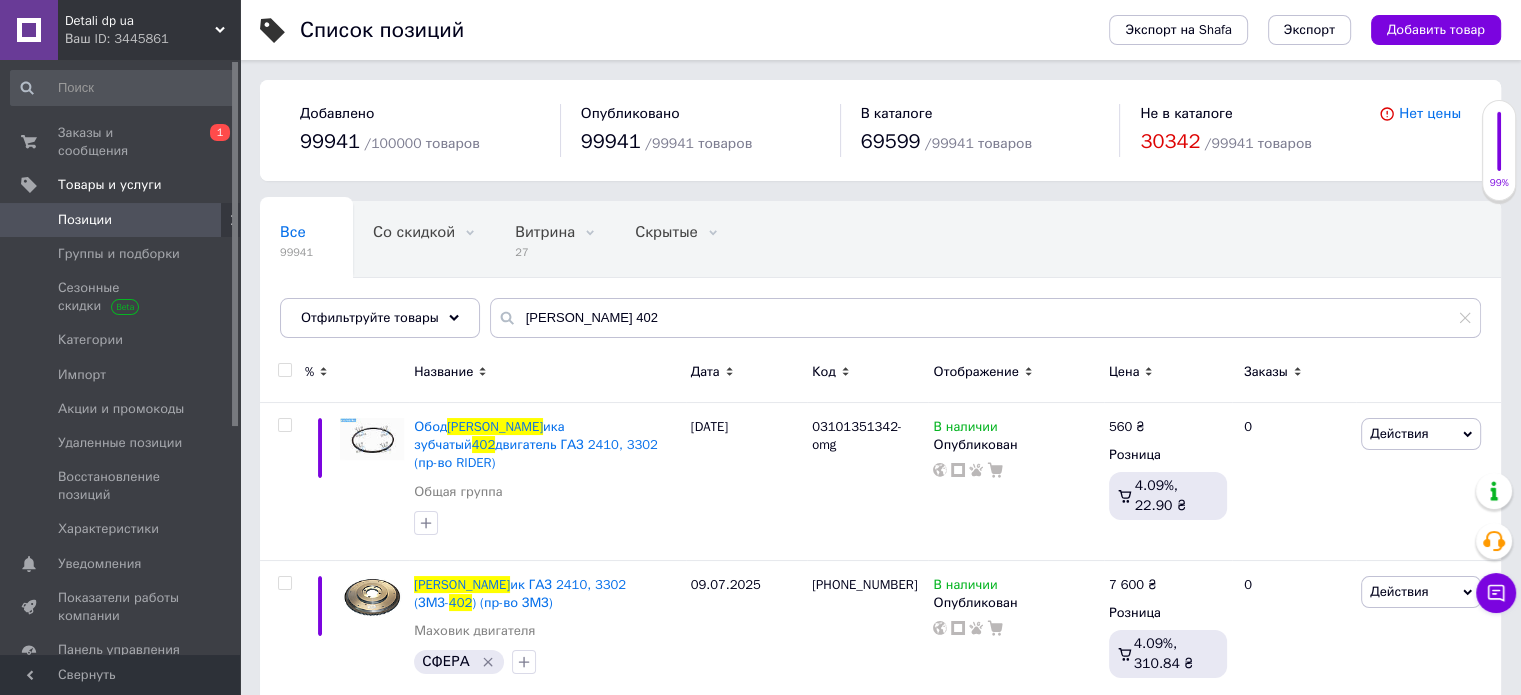 click on "Позиции" at bounding box center [121, 220] 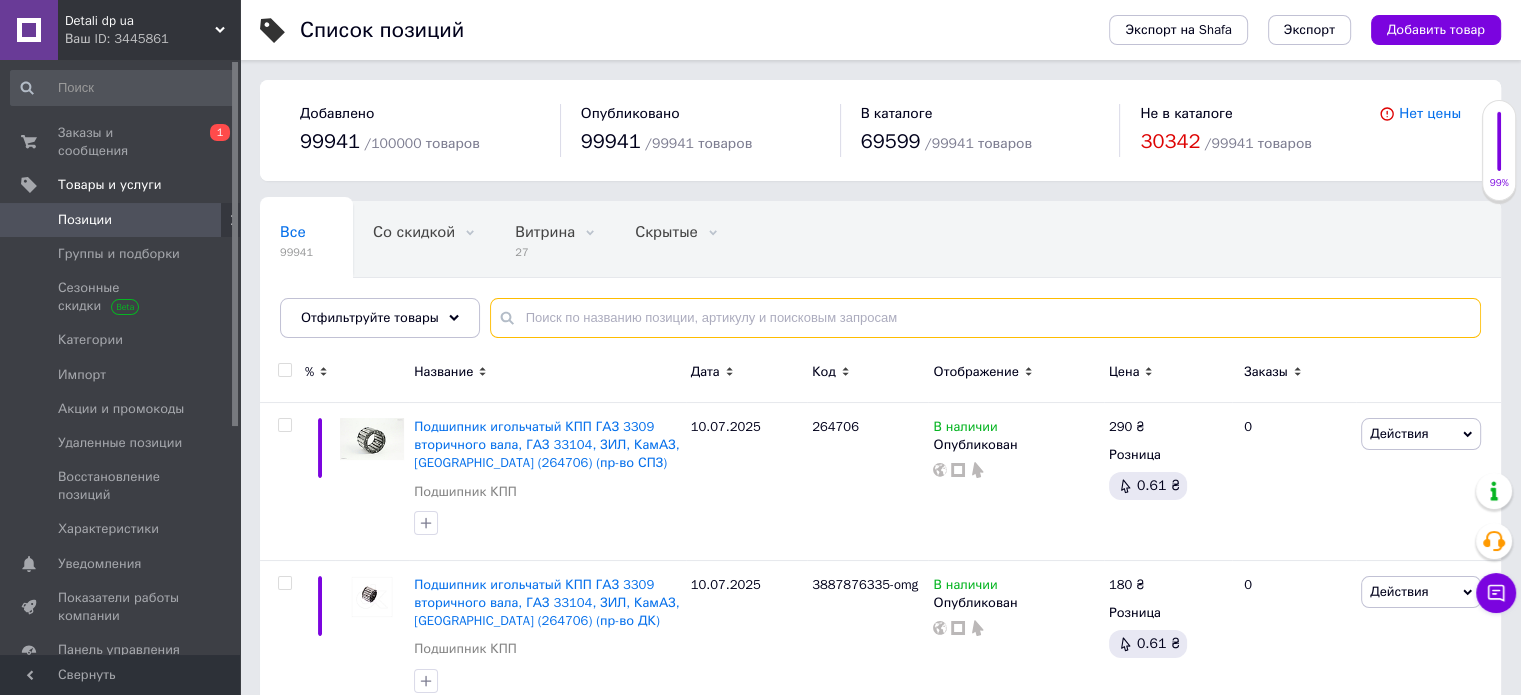 click at bounding box center (985, 318) 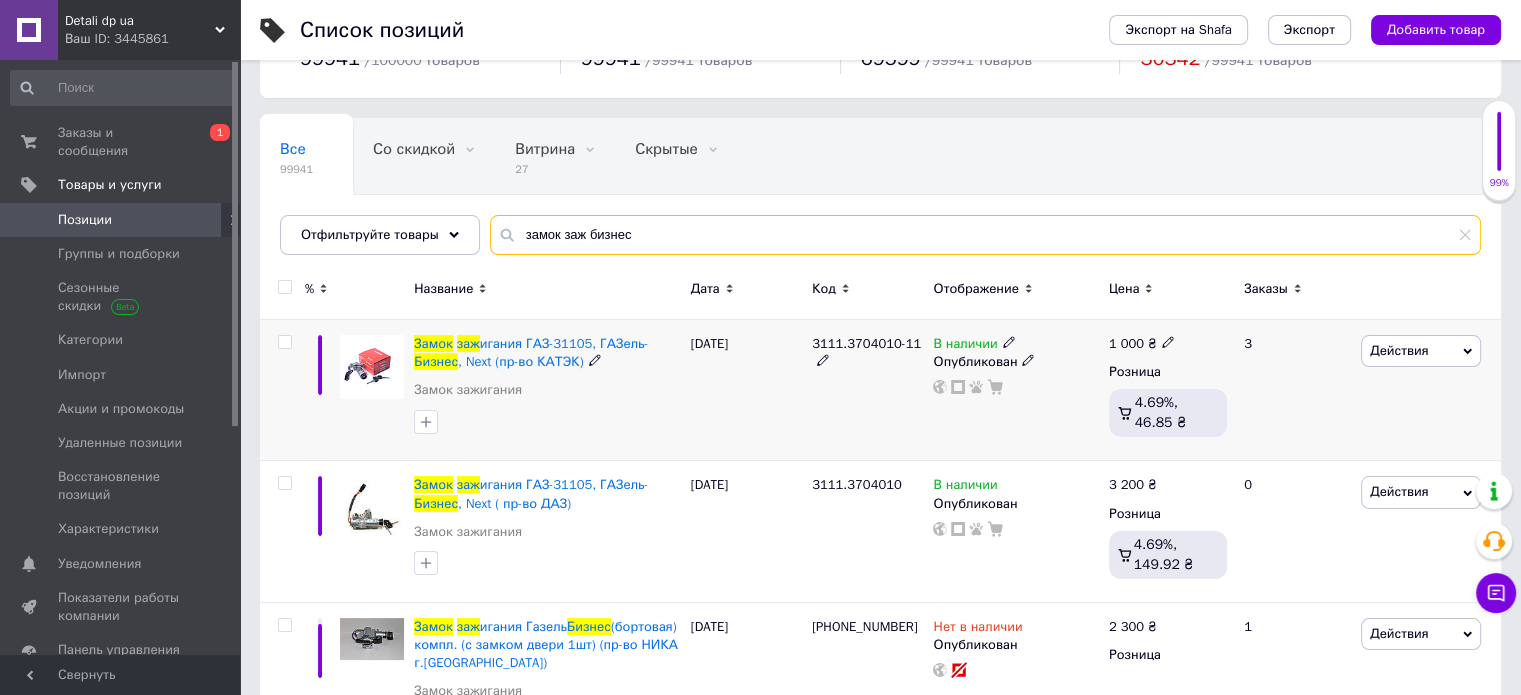 scroll, scrollTop: 82, scrollLeft: 0, axis: vertical 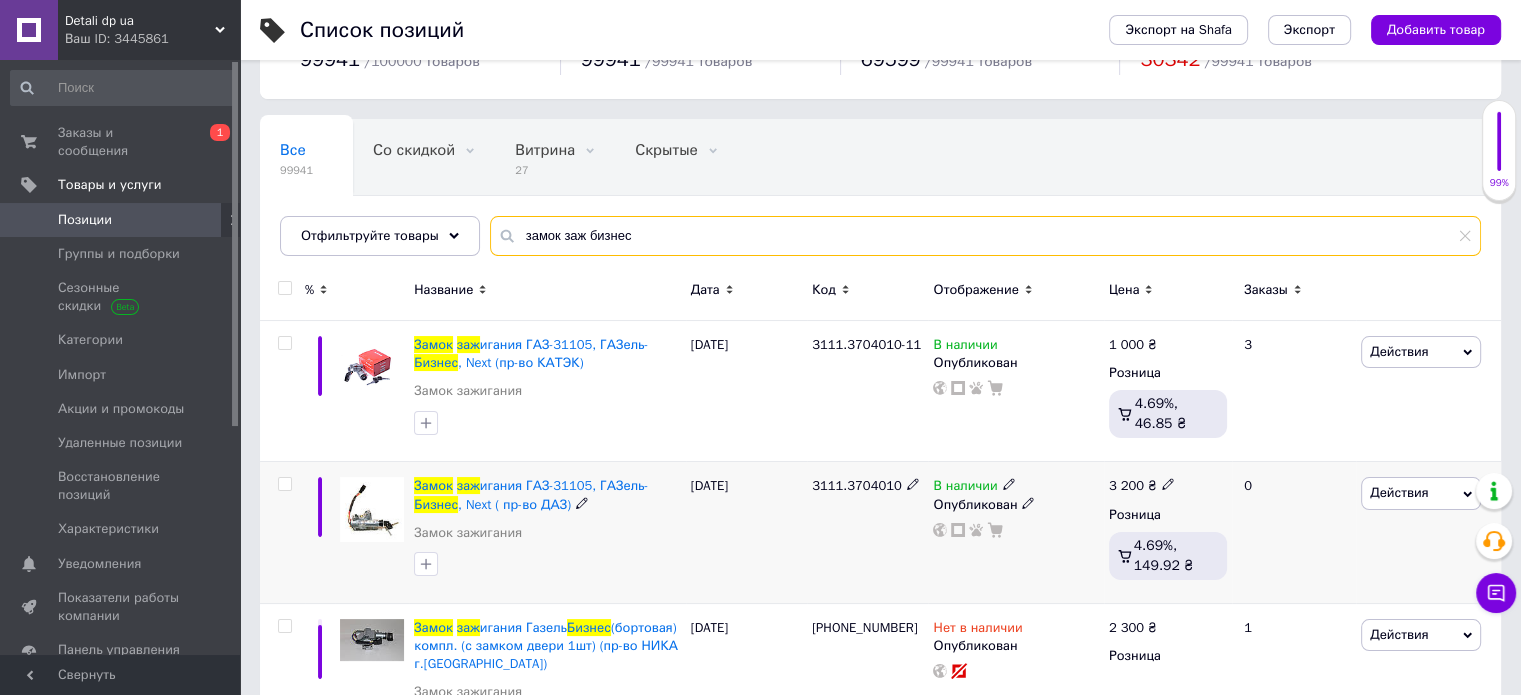 type on "замок заж бизнес" 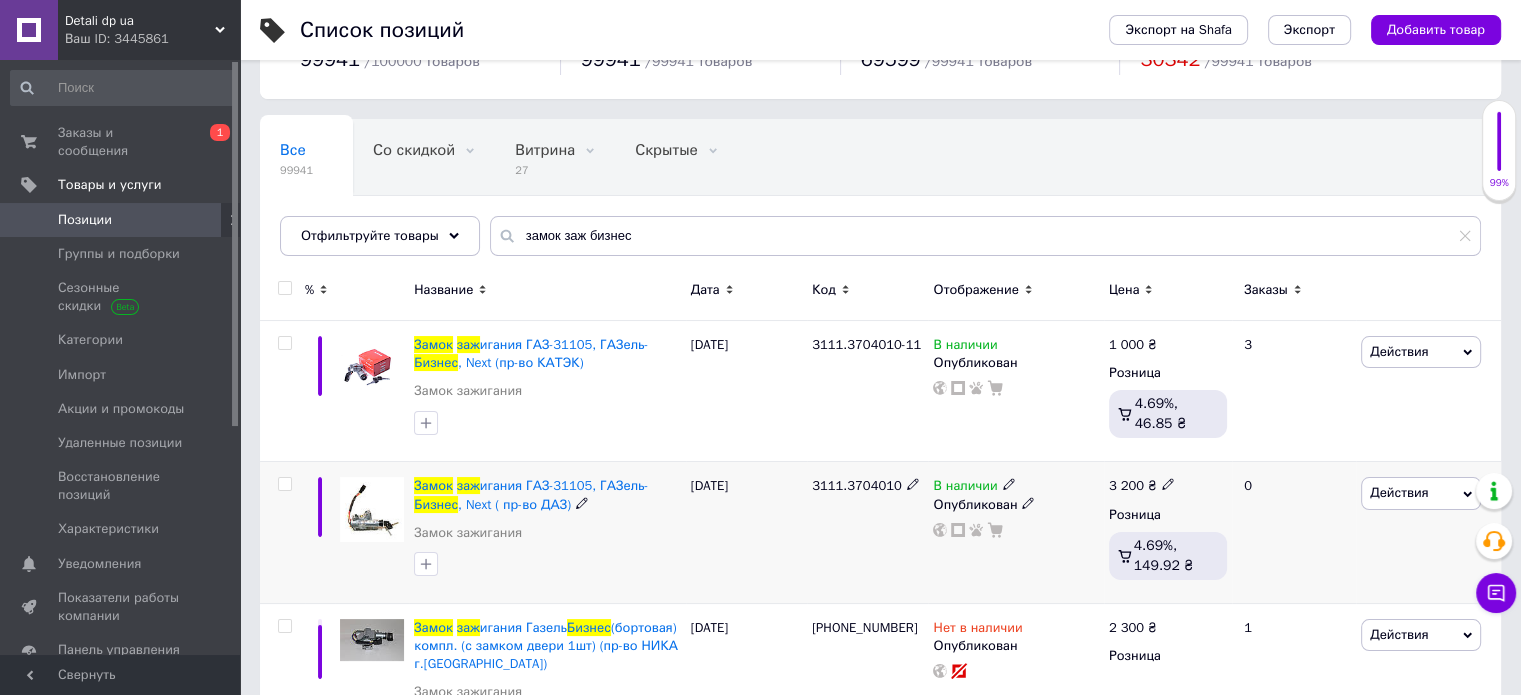 drag, startPoint x: 802, startPoint y: 488, endPoint x: 890, endPoint y: 491, distance: 88.051125 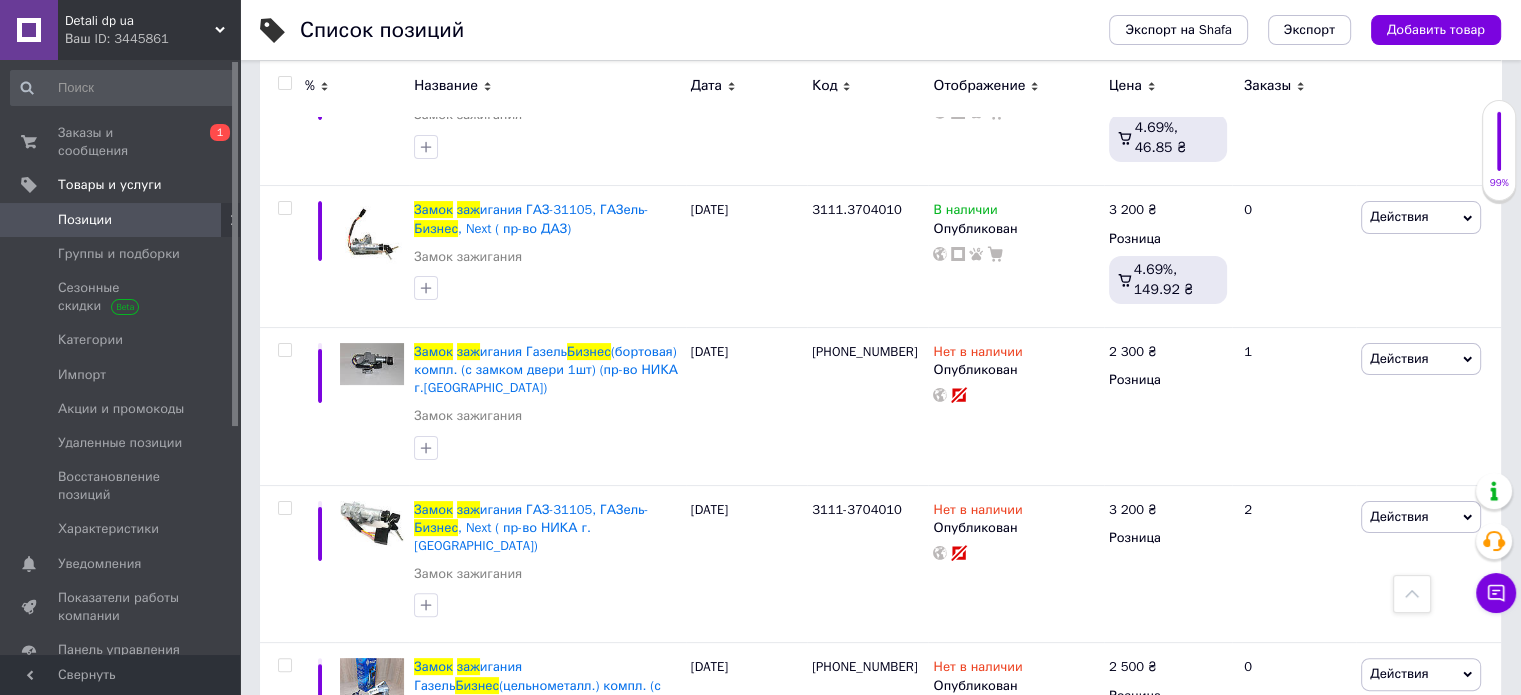 scroll, scrollTop: 356, scrollLeft: 0, axis: vertical 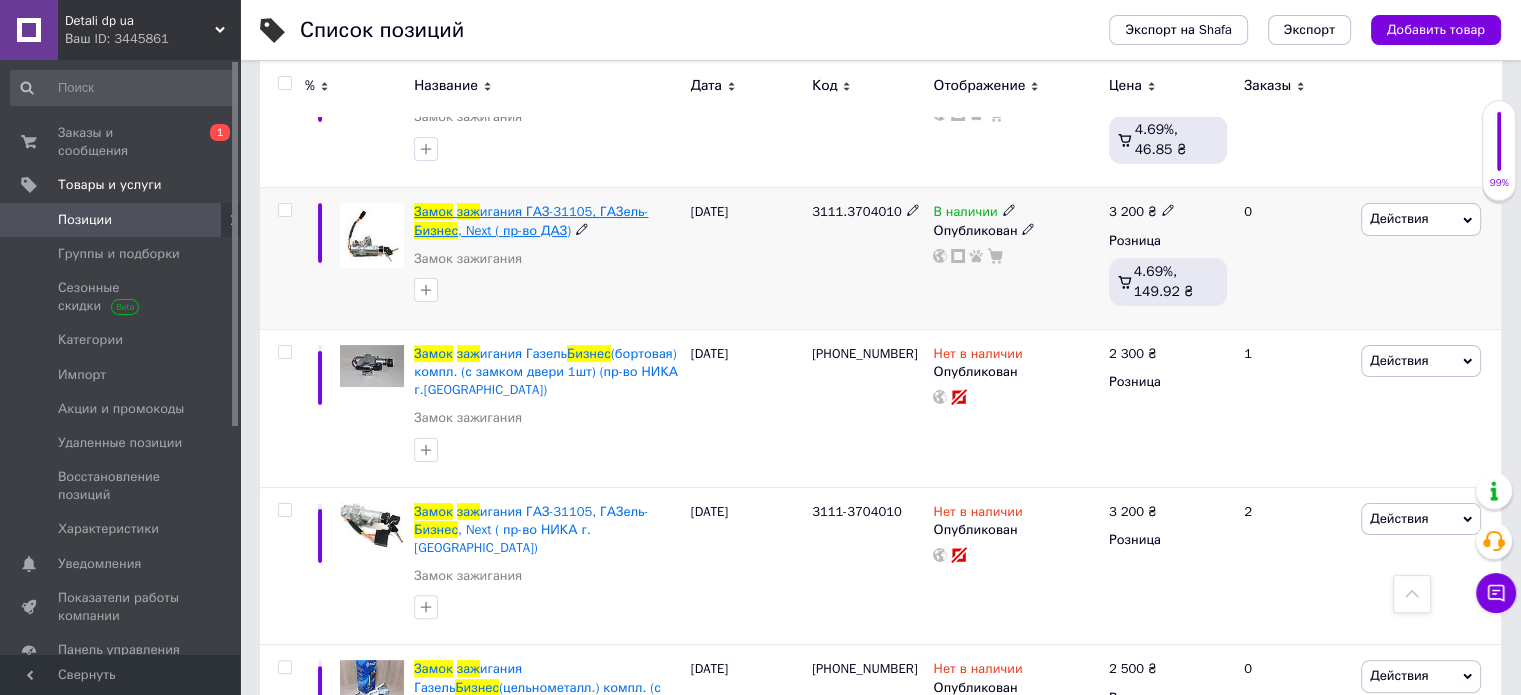 click on ", Next ( пр-во ДАЗ)" at bounding box center [514, 230] 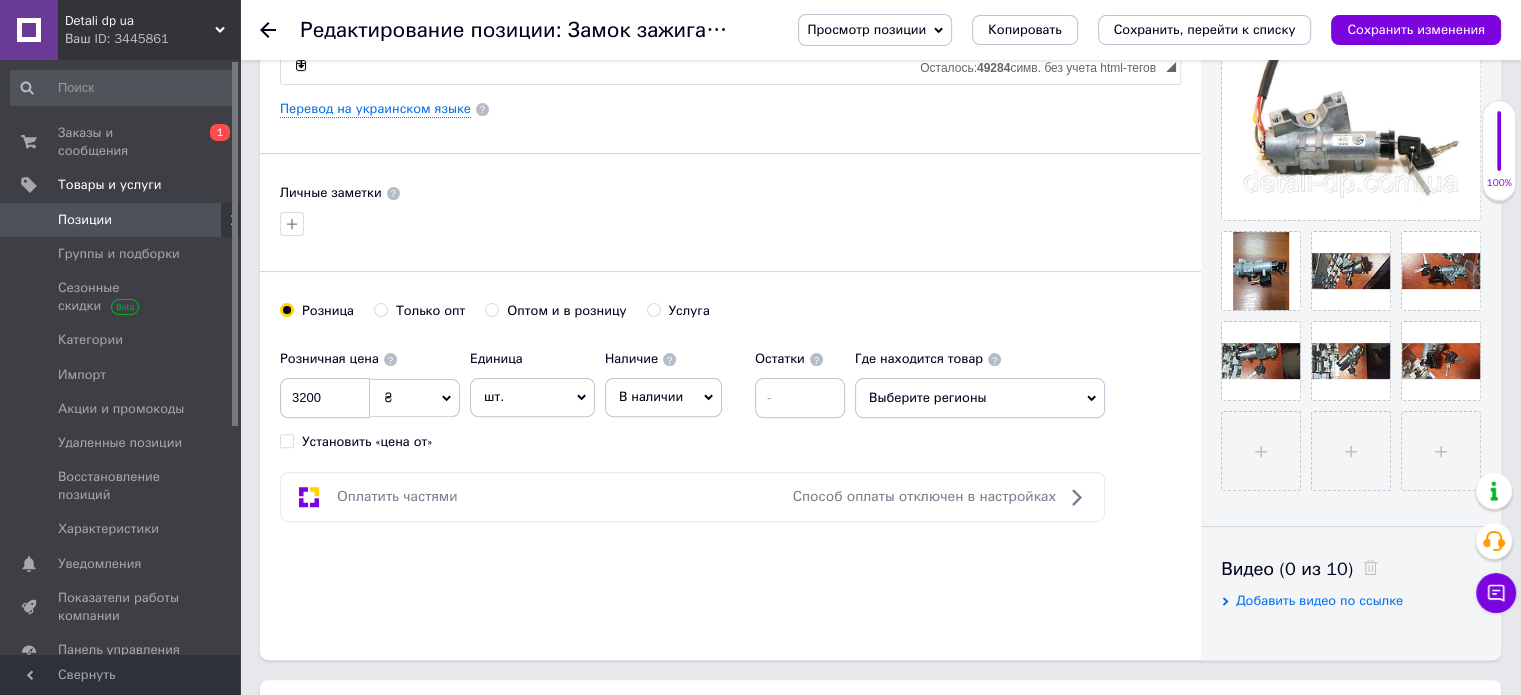scroll, scrollTop: 538, scrollLeft: 0, axis: vertical 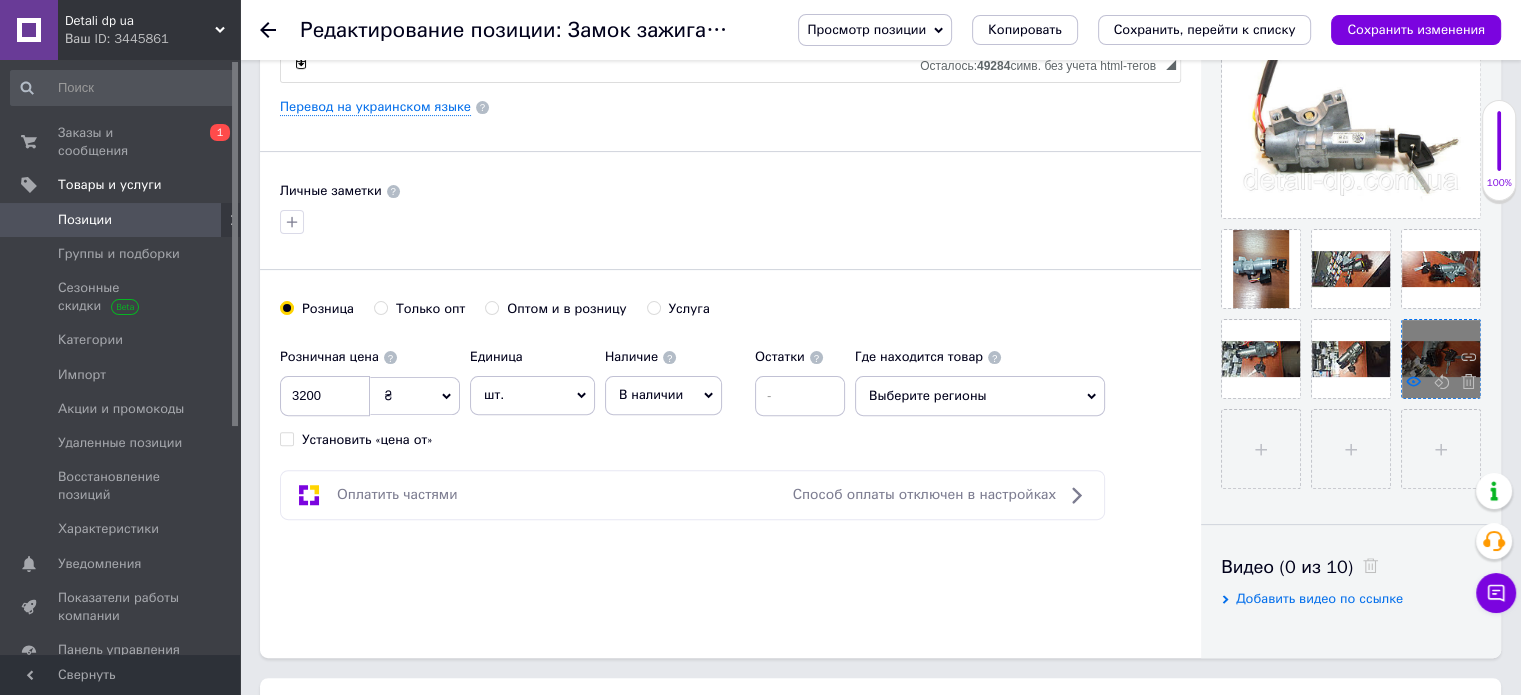 click 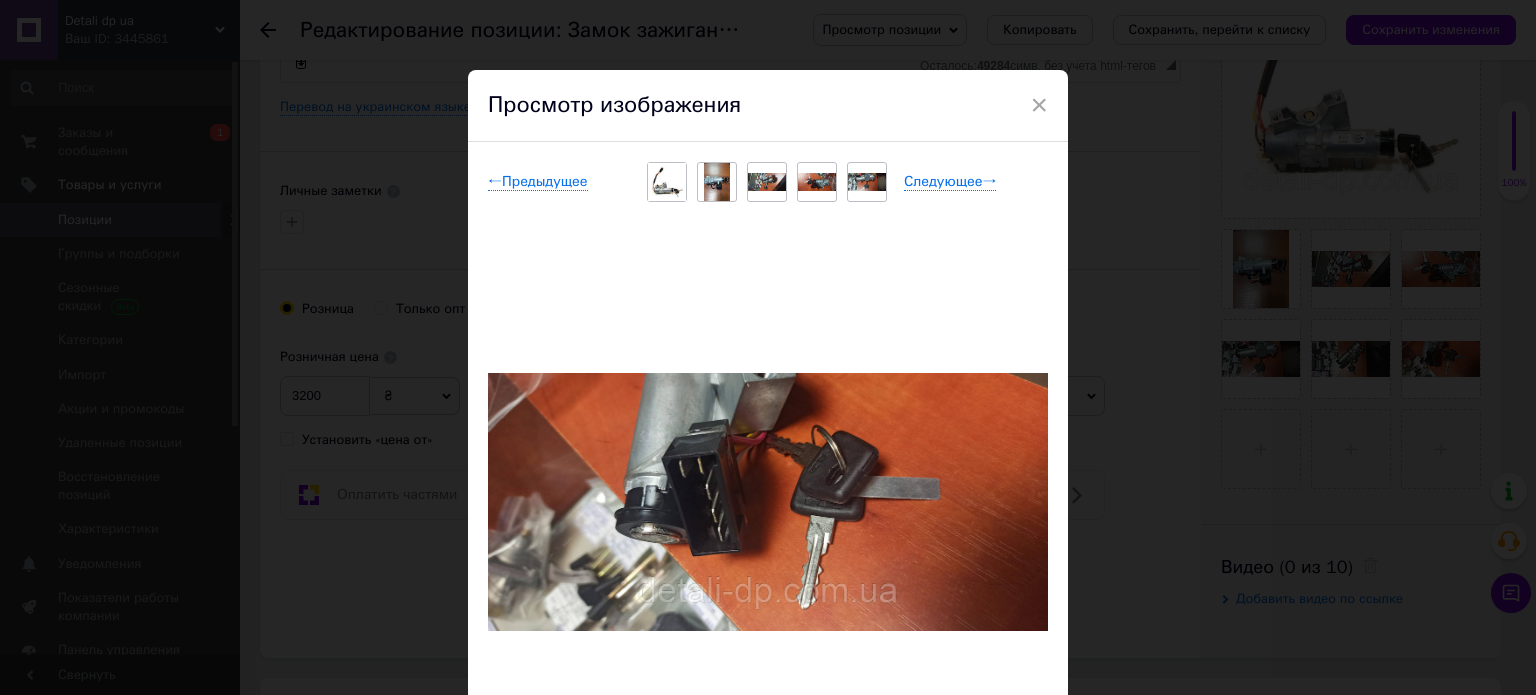 click on "× Просмотр изображения ← Предыдущее Следующее → Удалить изображение Удалить все изображения" at bounding box center [768, 347] 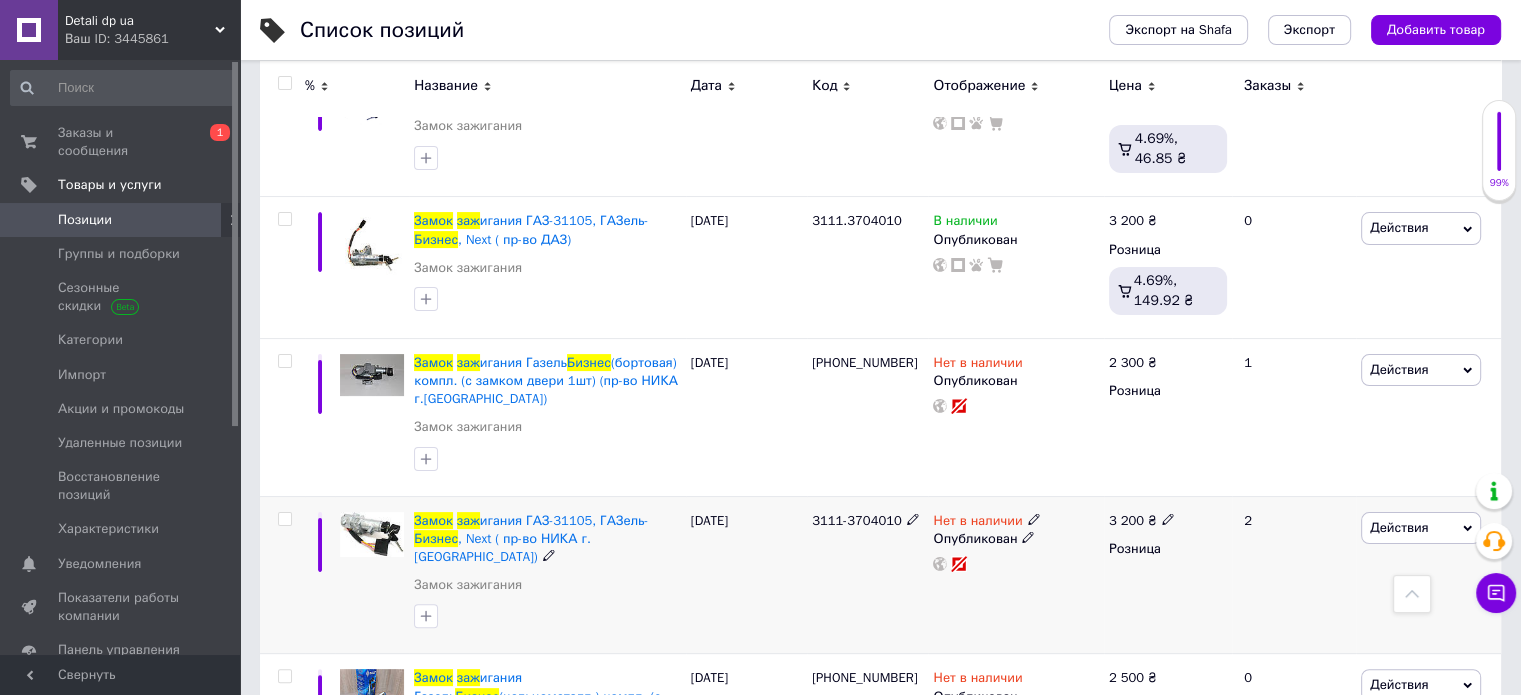 scroll, scrollTop: 0, scrollLeft: 0, axis: both 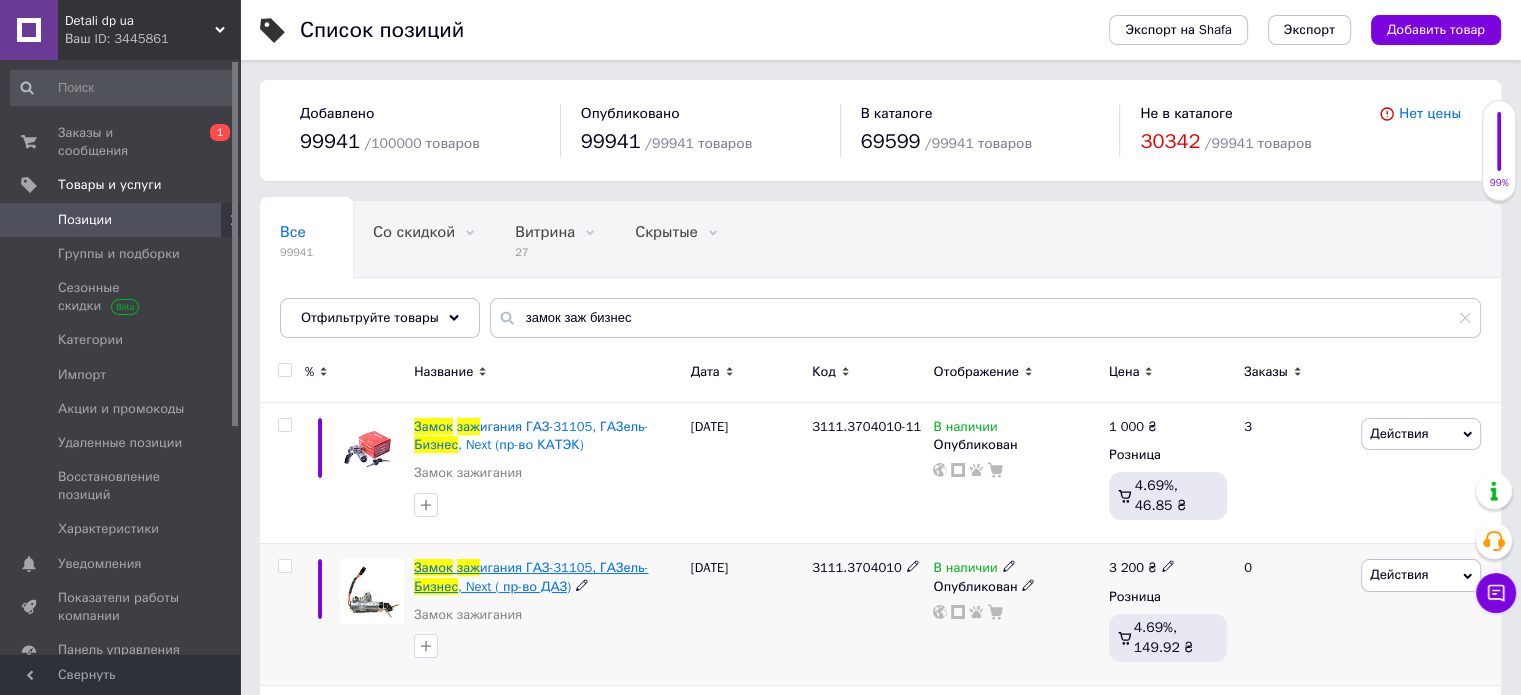 click on "игания ГАЗ-31105, ГАЗель-" at bounding box center (564, 567) 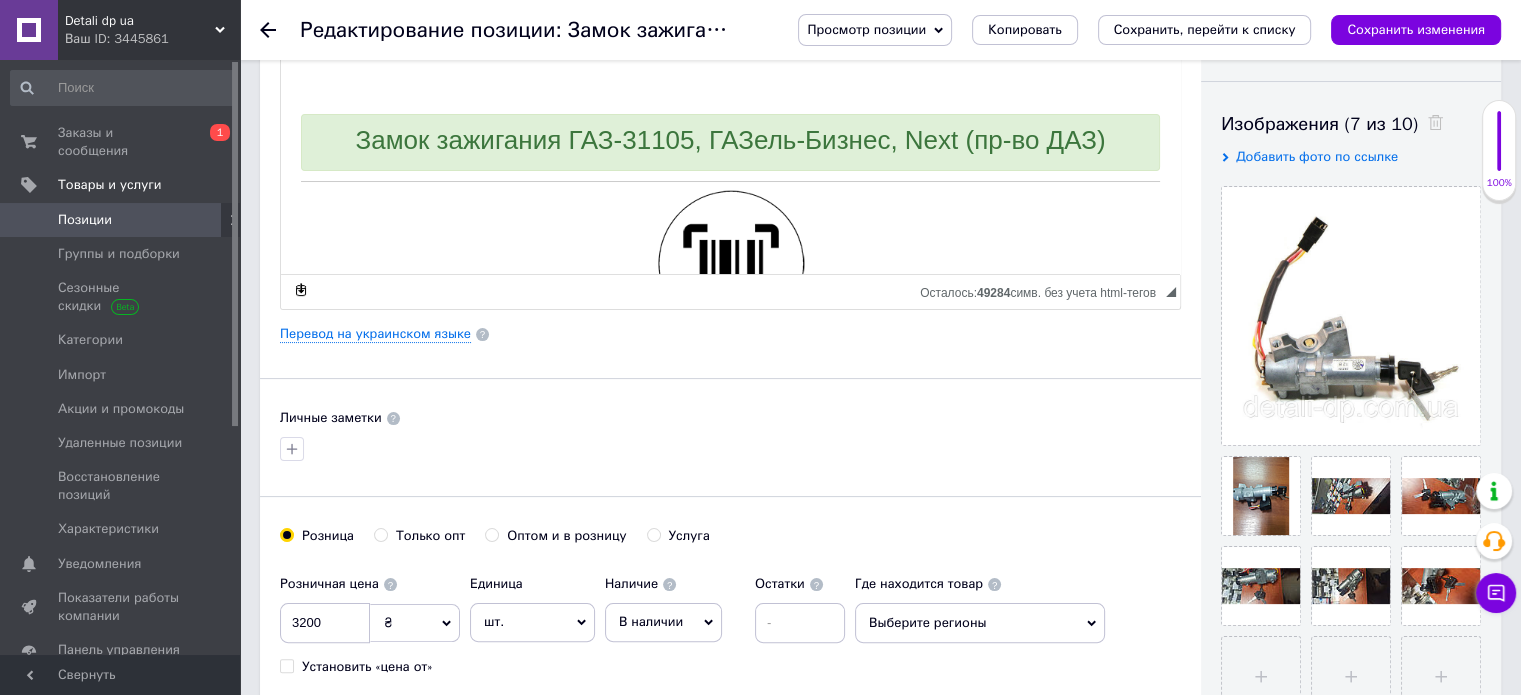 scroll, scrollTop: 316, scrollLeft: 0, axis: vertical 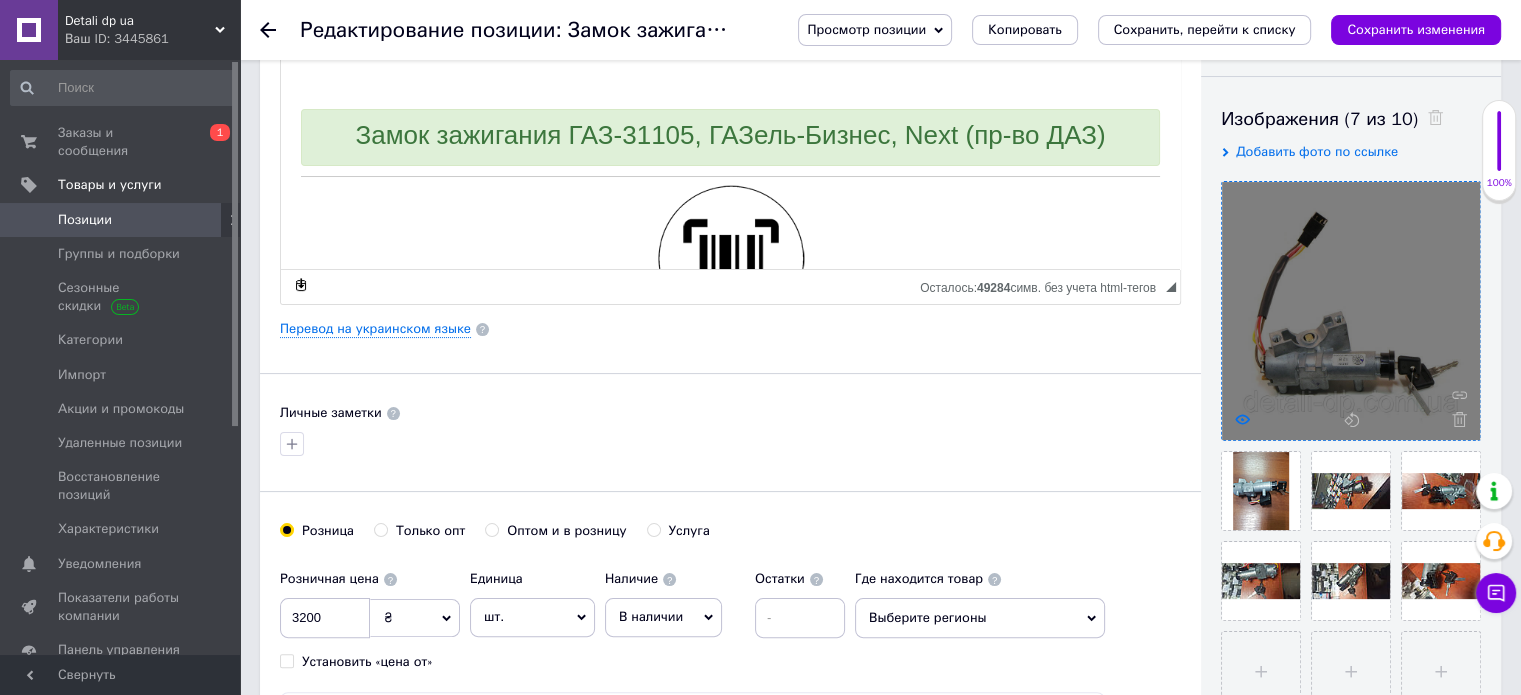 click 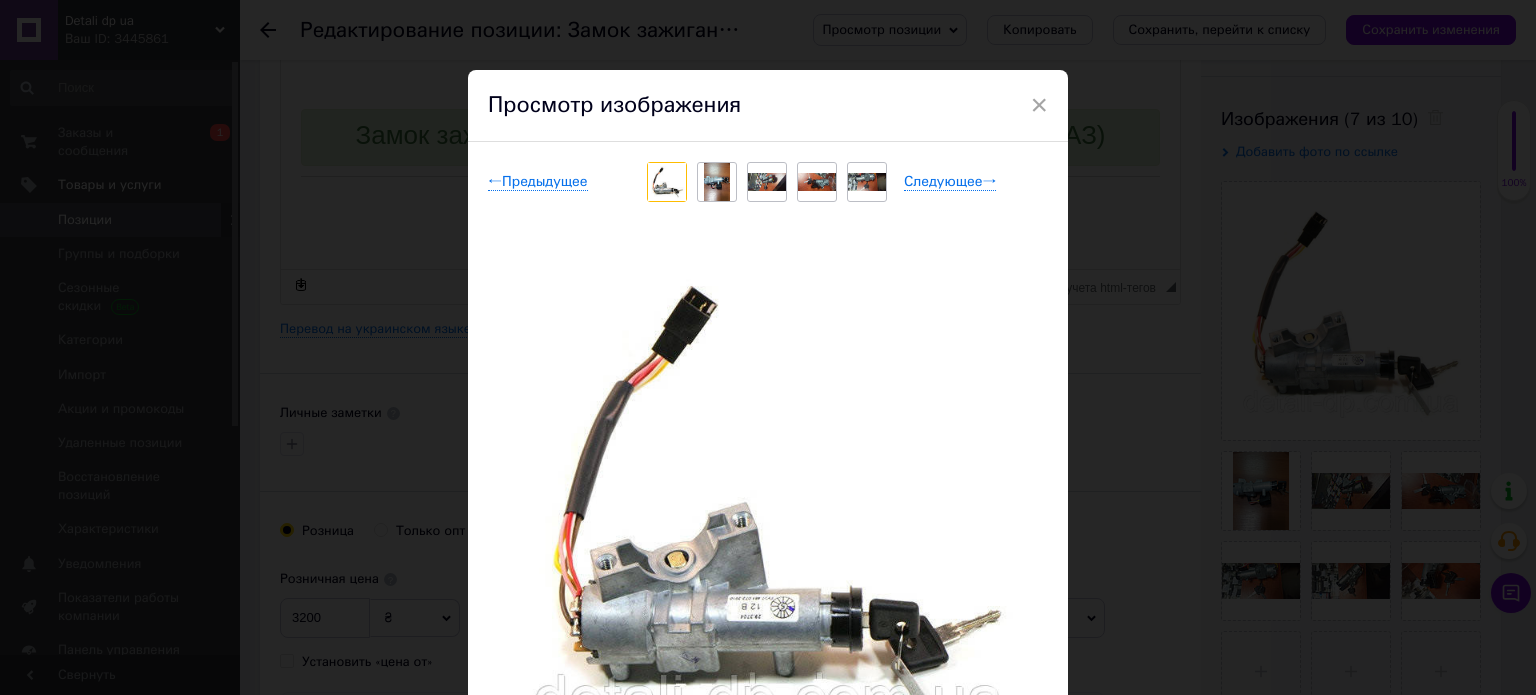 click on "× Просмотр изображения ← Предыдущее Следующее → Удалить изображение Удалить все изображения" at bounding box center (768, 347) 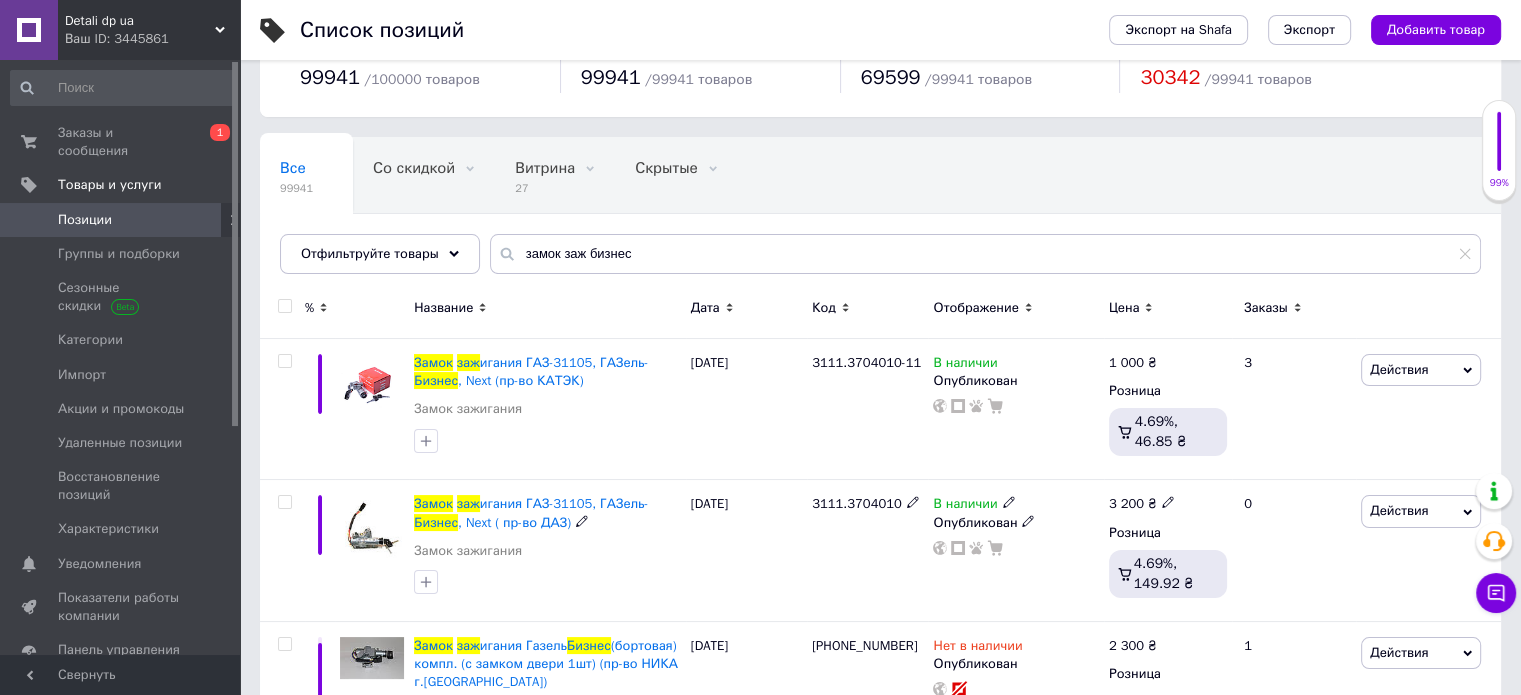scroll, scrollTop: 54, scrollLeft: 0, axis: vertical 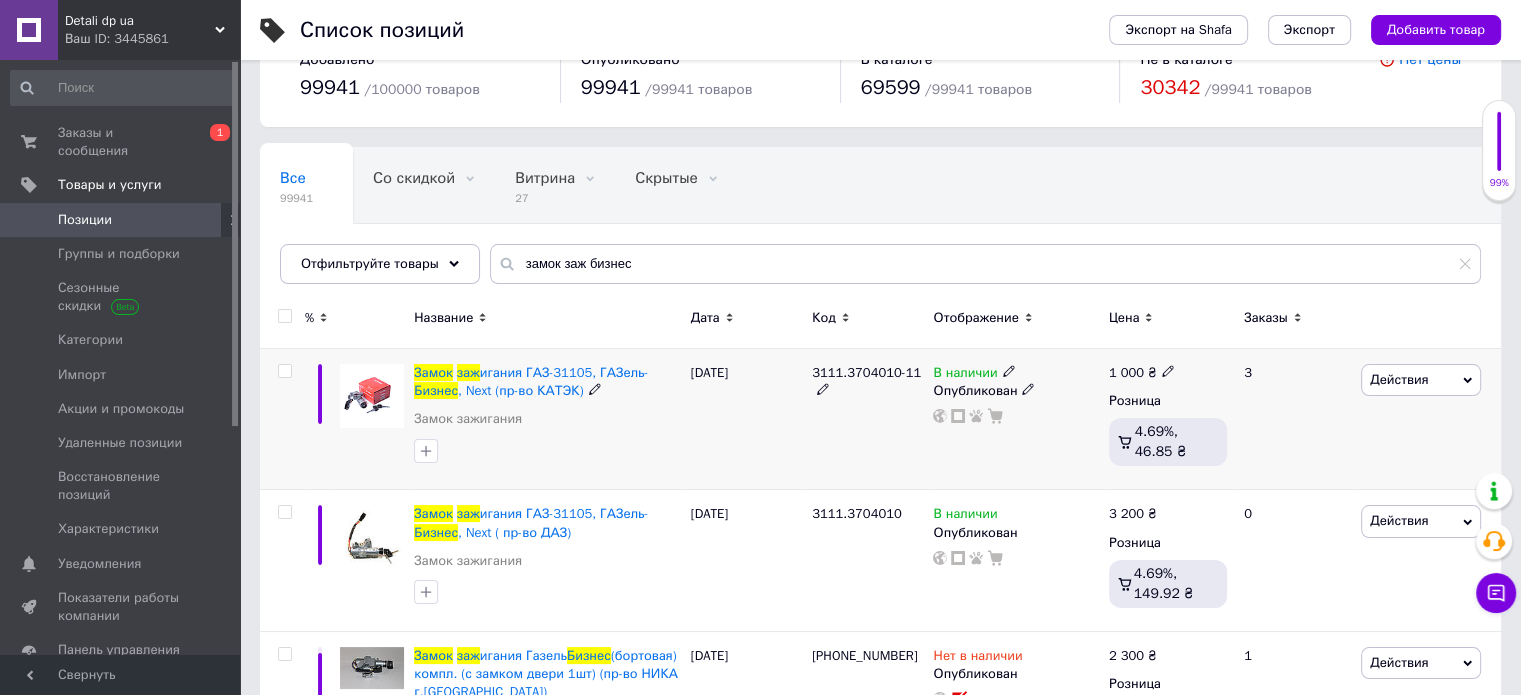 click on "3111.3704010-11" at bounding box center [866, 372] 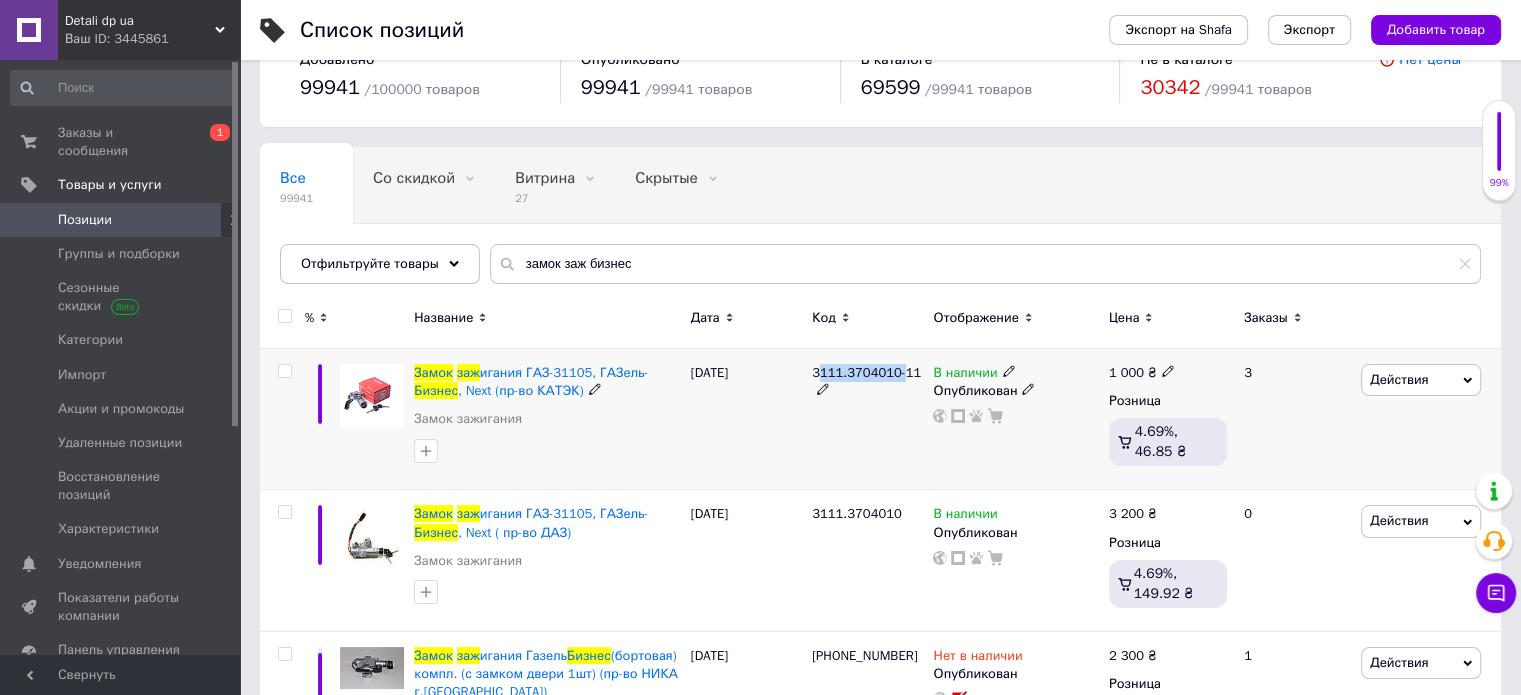 click on "3111.3704010-11" at bounding box center (866, 372) 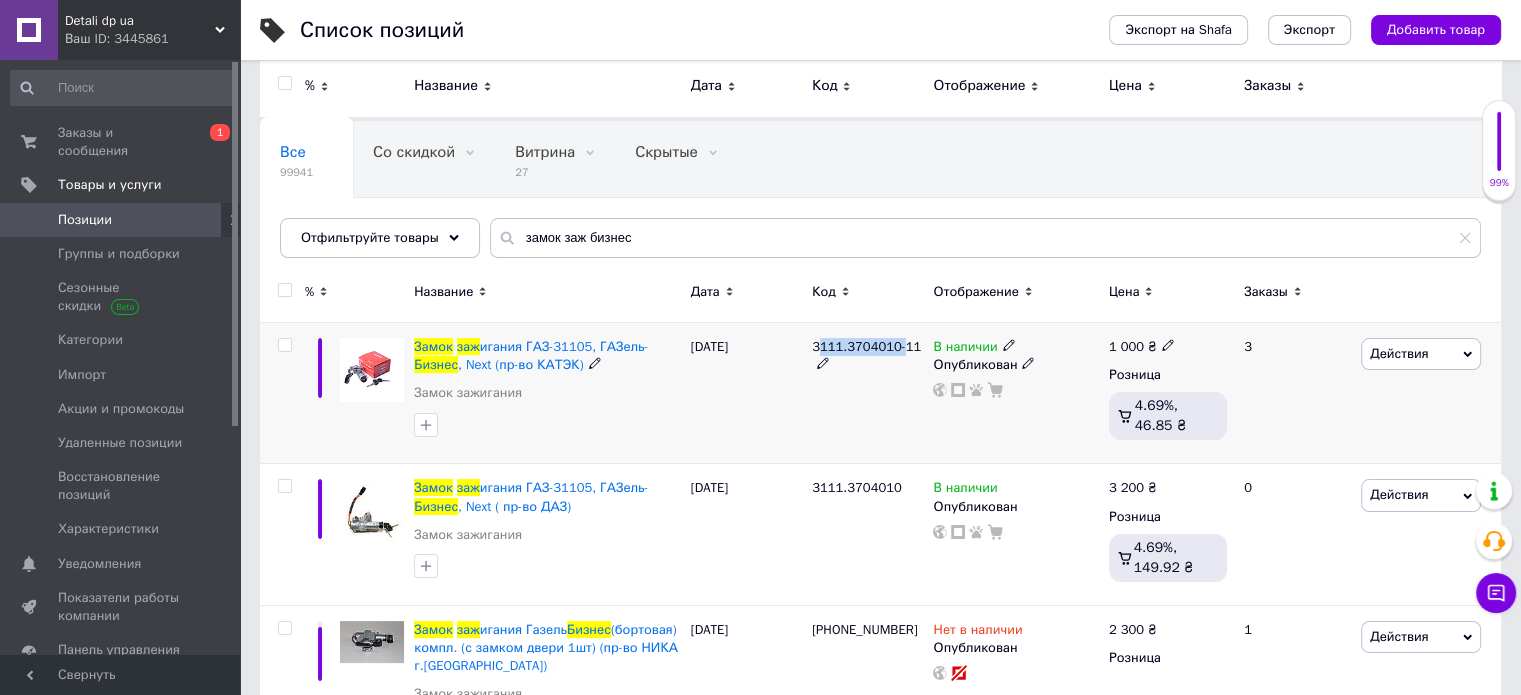 scroll, scrollTop: 79, scrollLeft: 0, axis: vertical 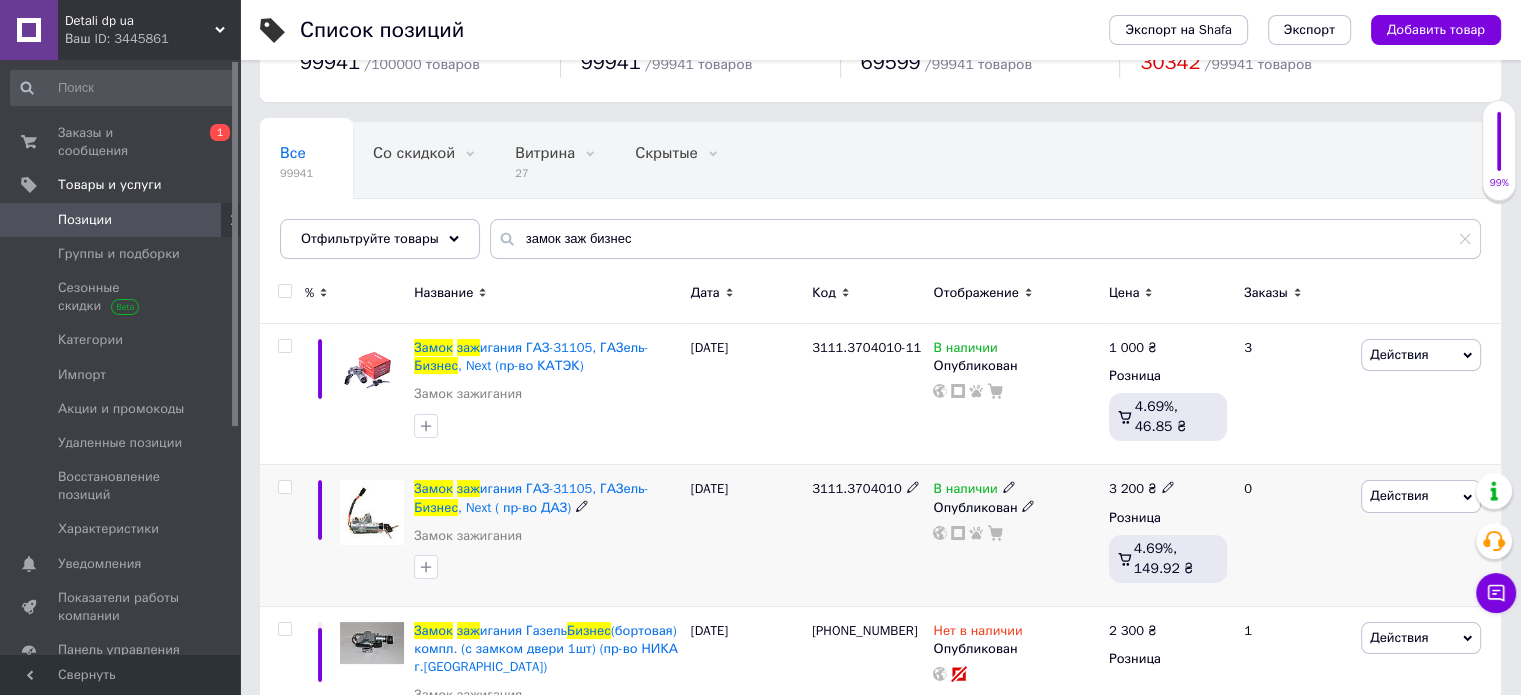 click on "Замок   заж игания ГАЗ-31105, ГАЗель- Бизнес , Next ( пр-во ДАЗ) Замок зажигания" at bounding box center [547, 535] 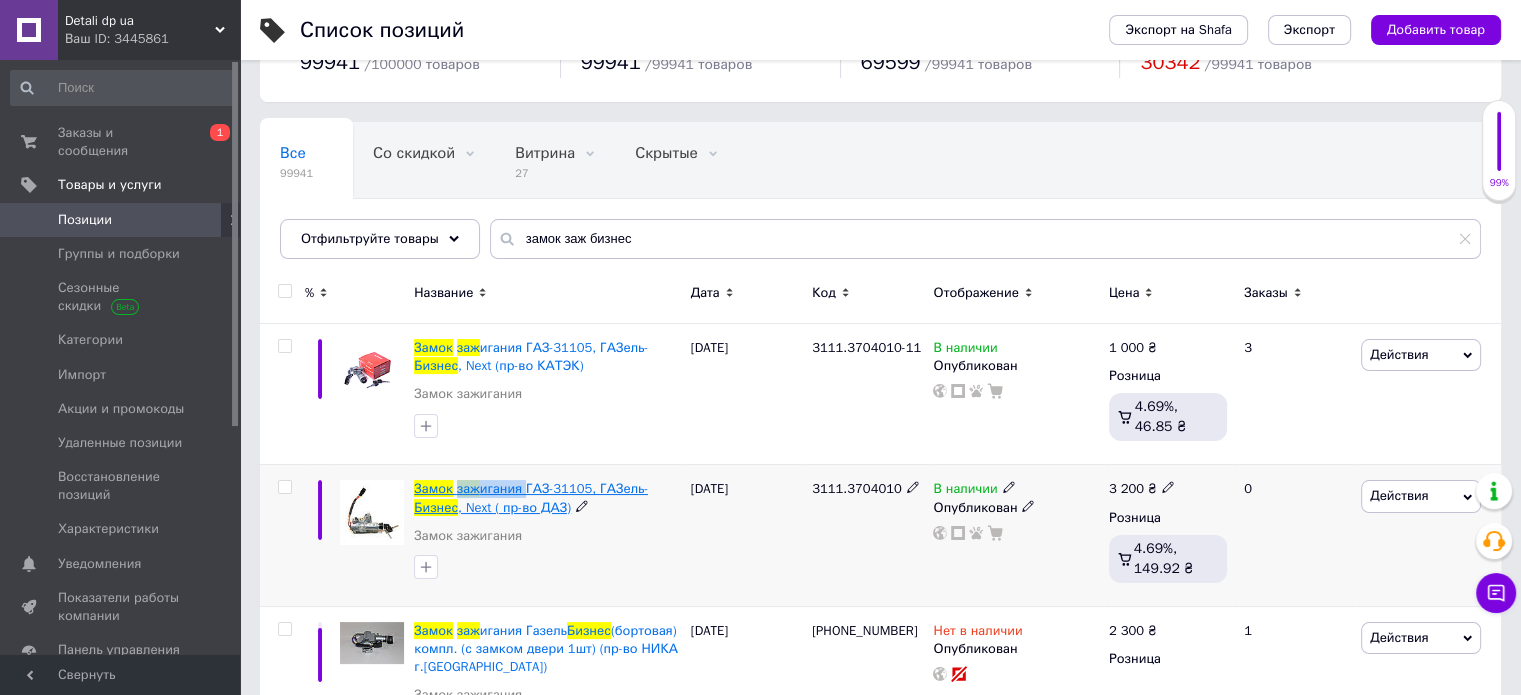 click on "Замок   заж игания ГАЗ-31105, ГАЗель- Бизнес , Next ( пр-во ДАЗ) Замок зажигания" at bounding box center [547, 535] 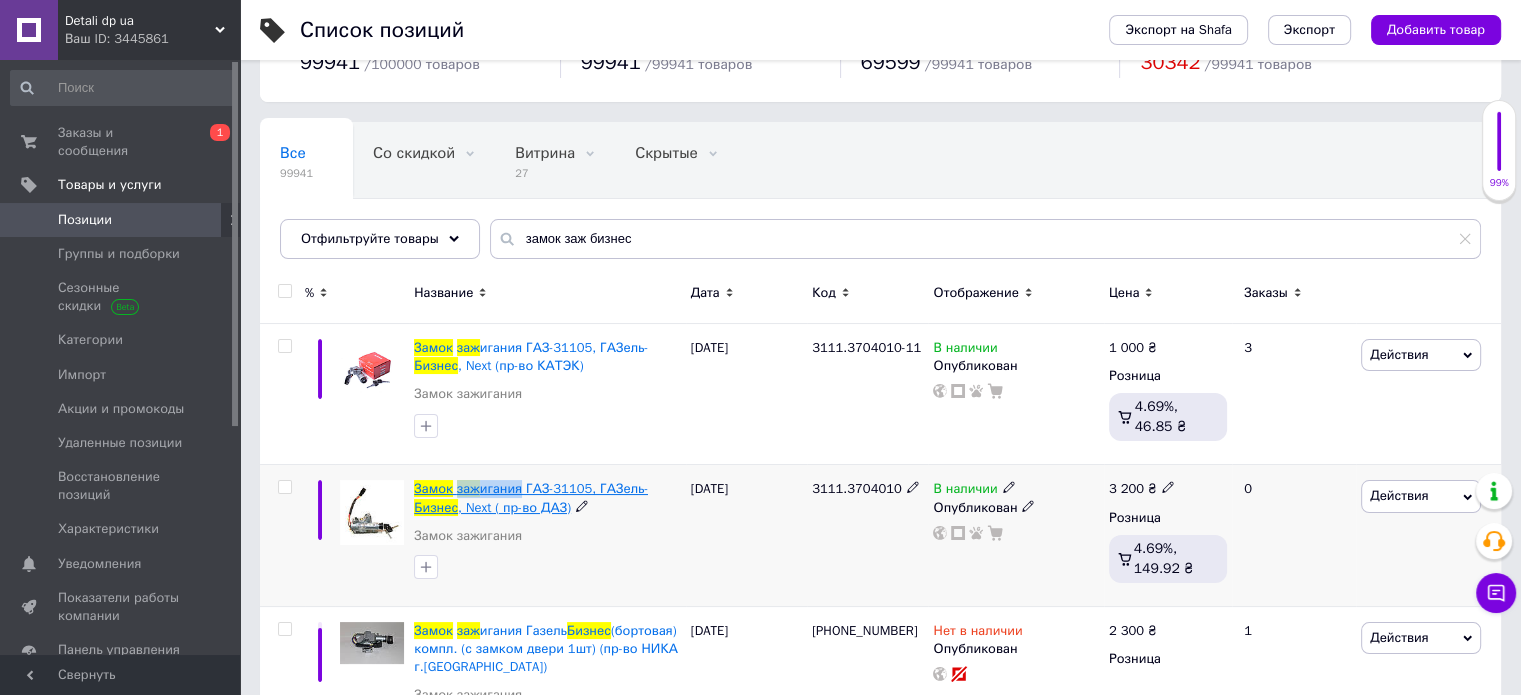 click on "игания ГАЗ-31105, ГАЗель-" at bounding box center (564, 488) 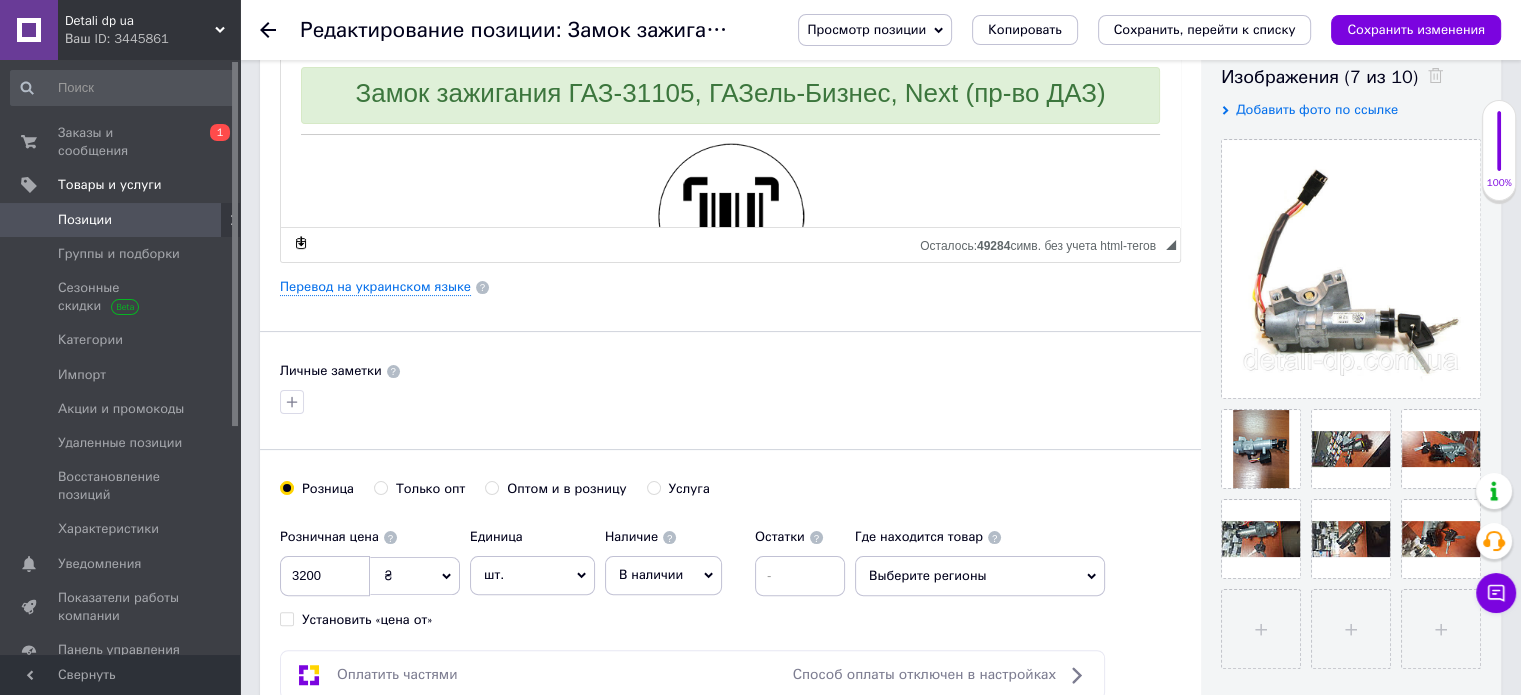 scroll, scrollTop: 359, scrollLeft: 0, axis: vertical 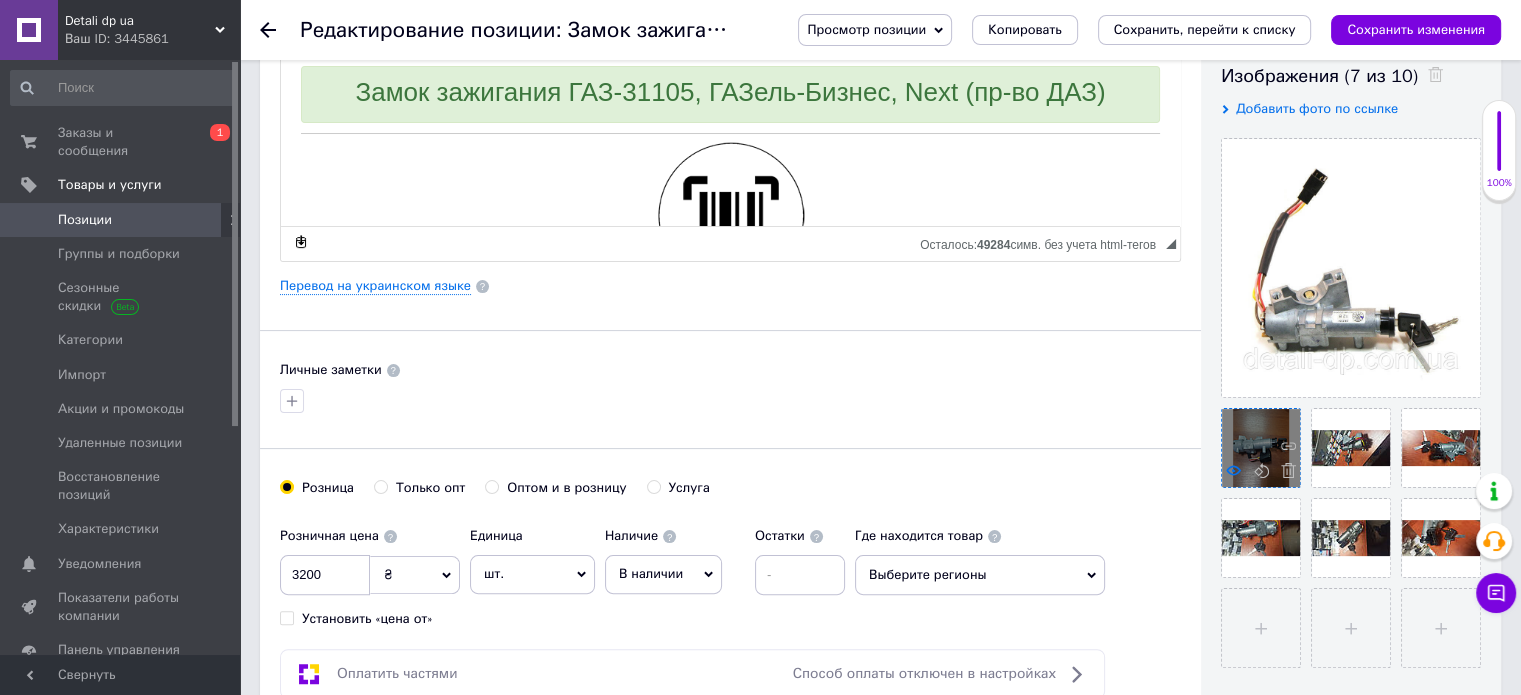 click 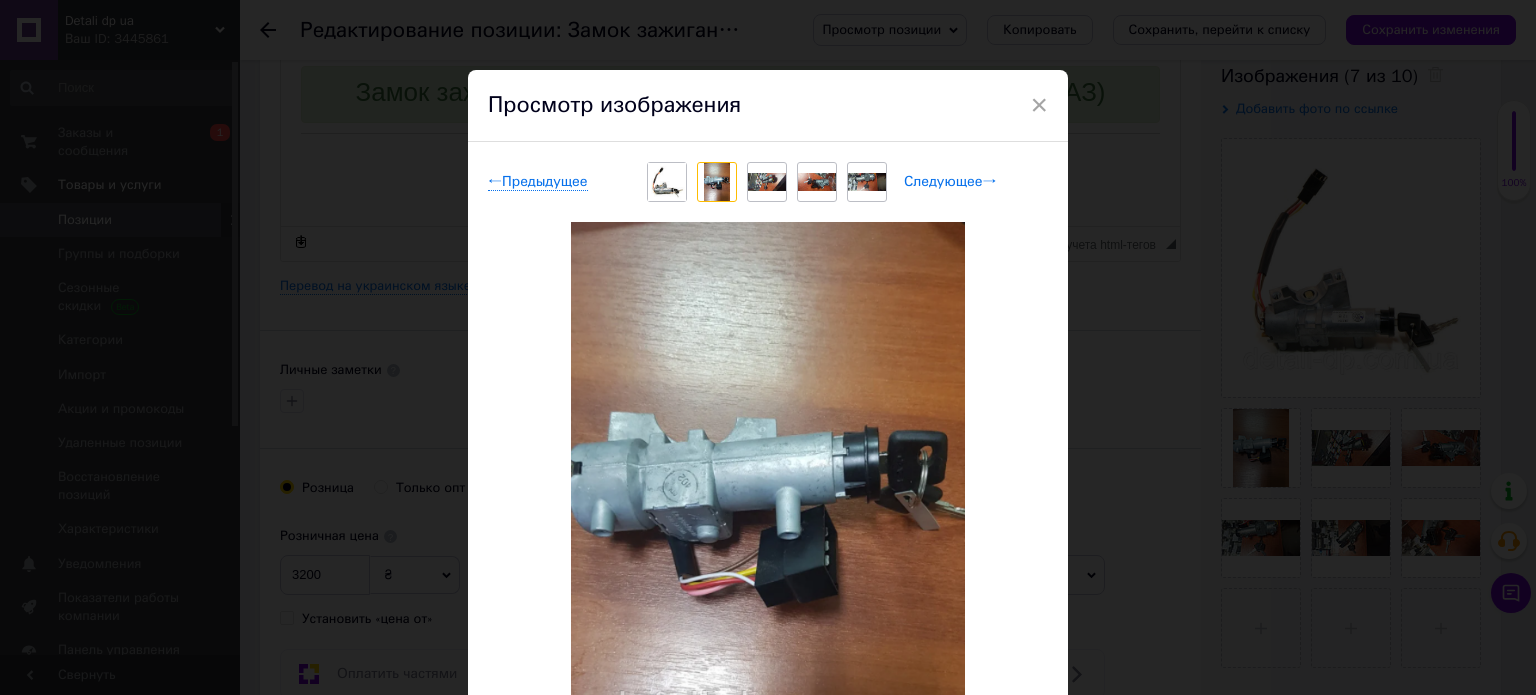 click on "Следующее →" at bounding box center [950, 182] 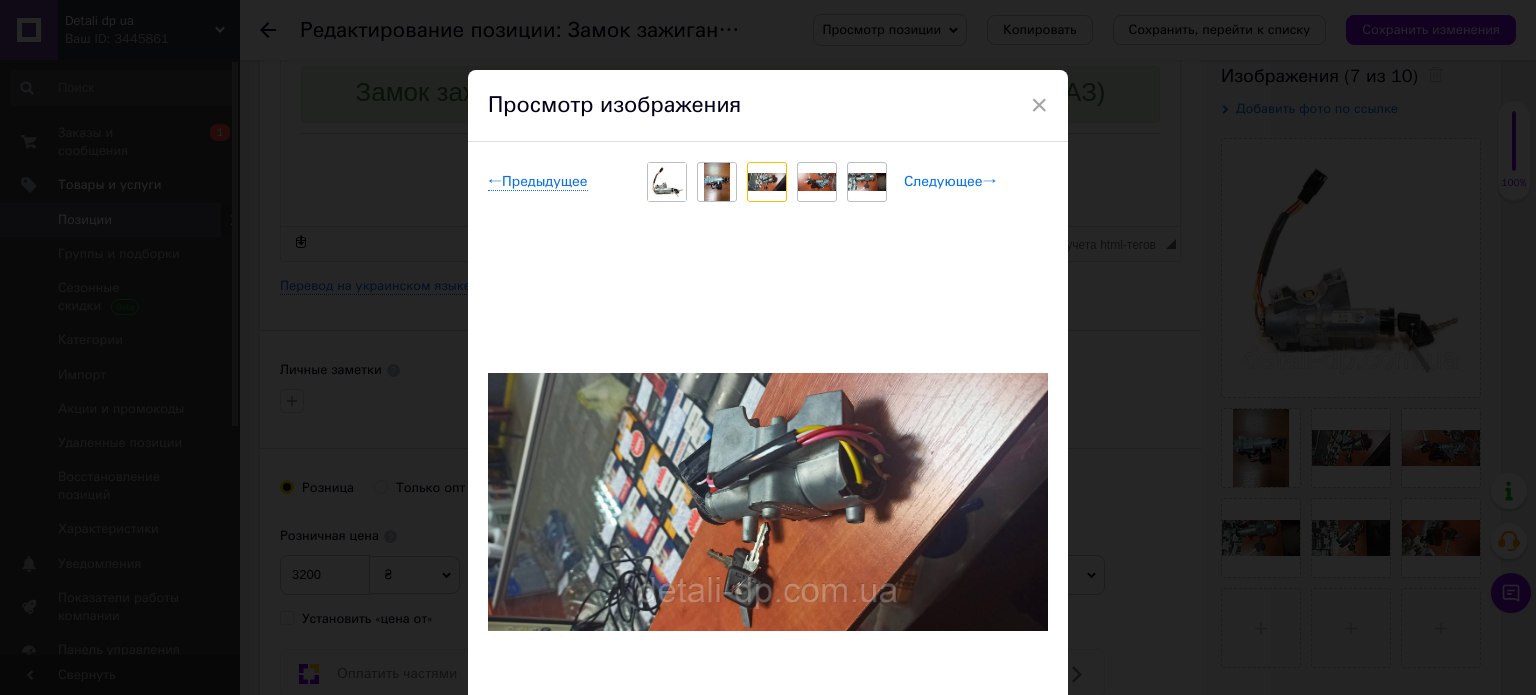 click on "Следующее →" at bounding box center (950, 182) 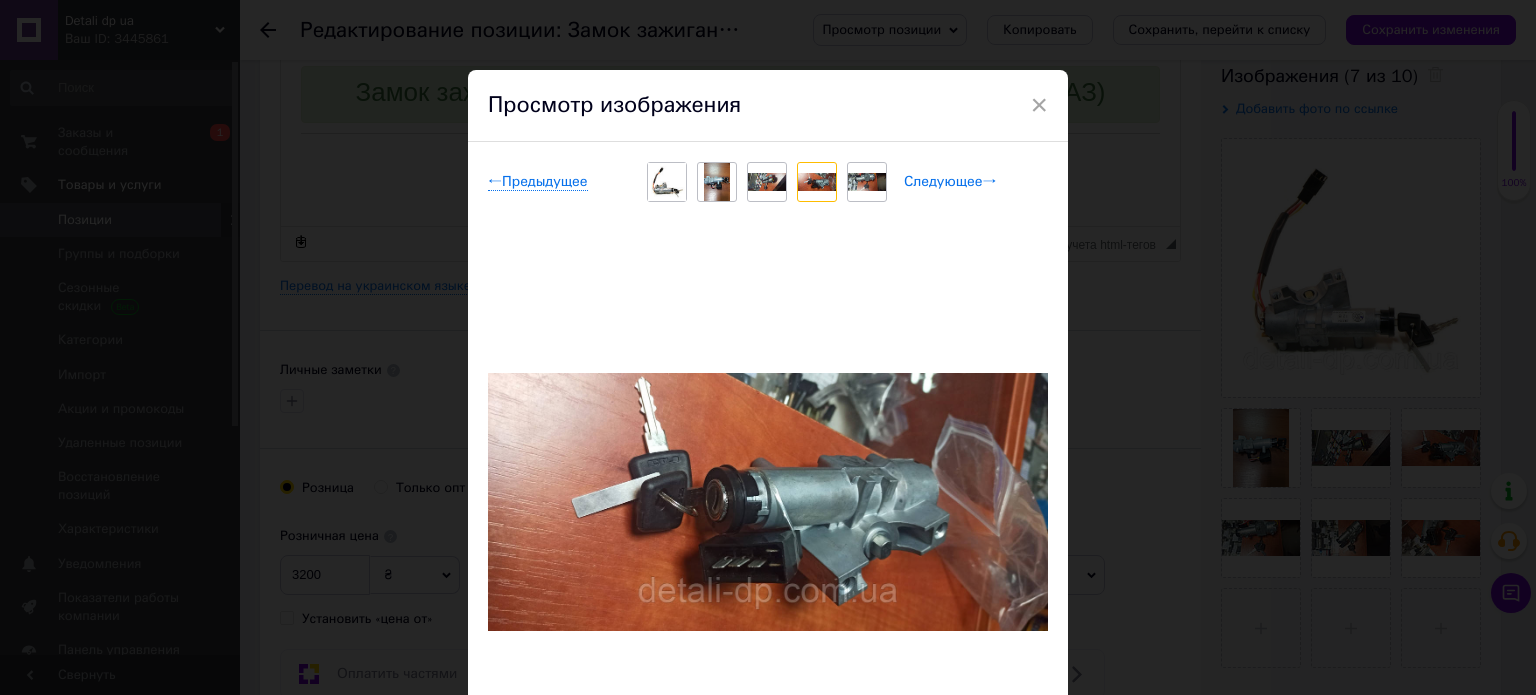 click on "Следующее →" at bounding box center [950, 182] 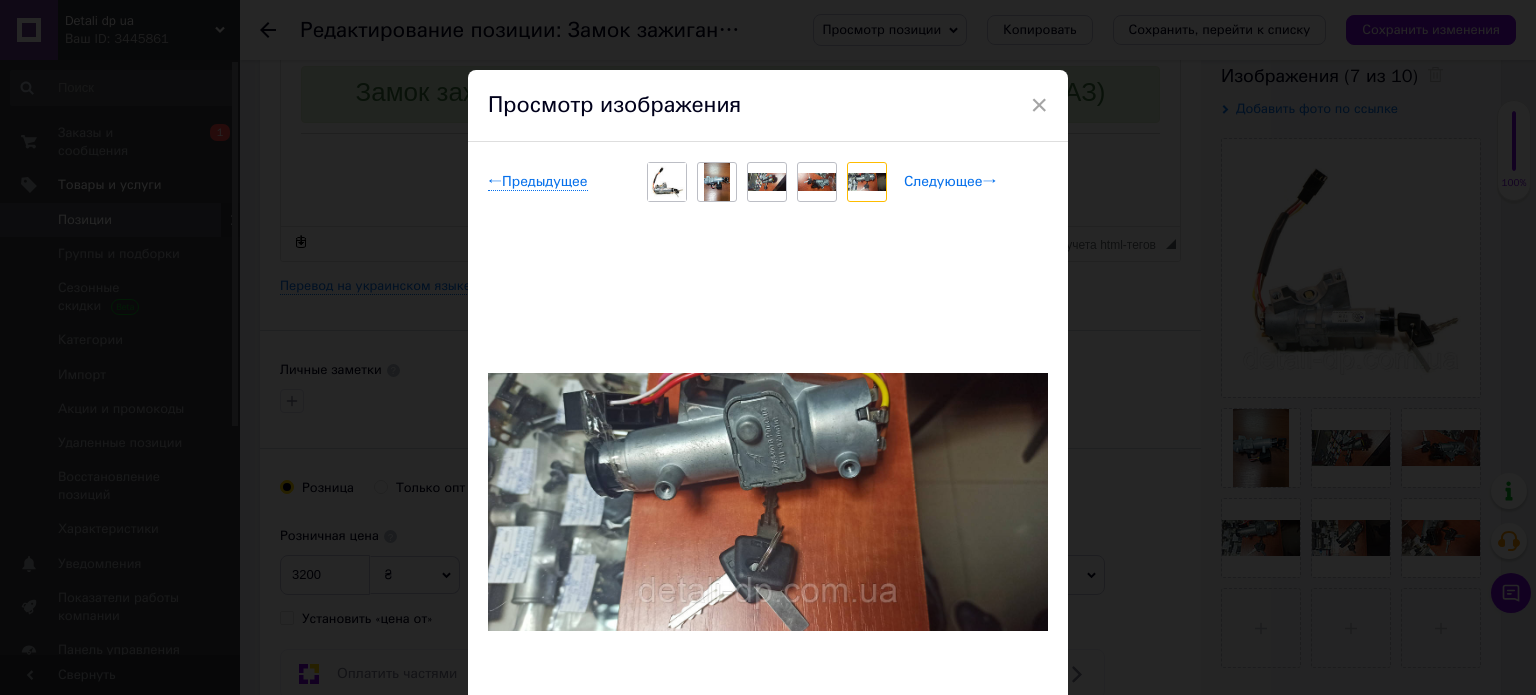 click on "Следующее →" at bounding box center [950, 182] 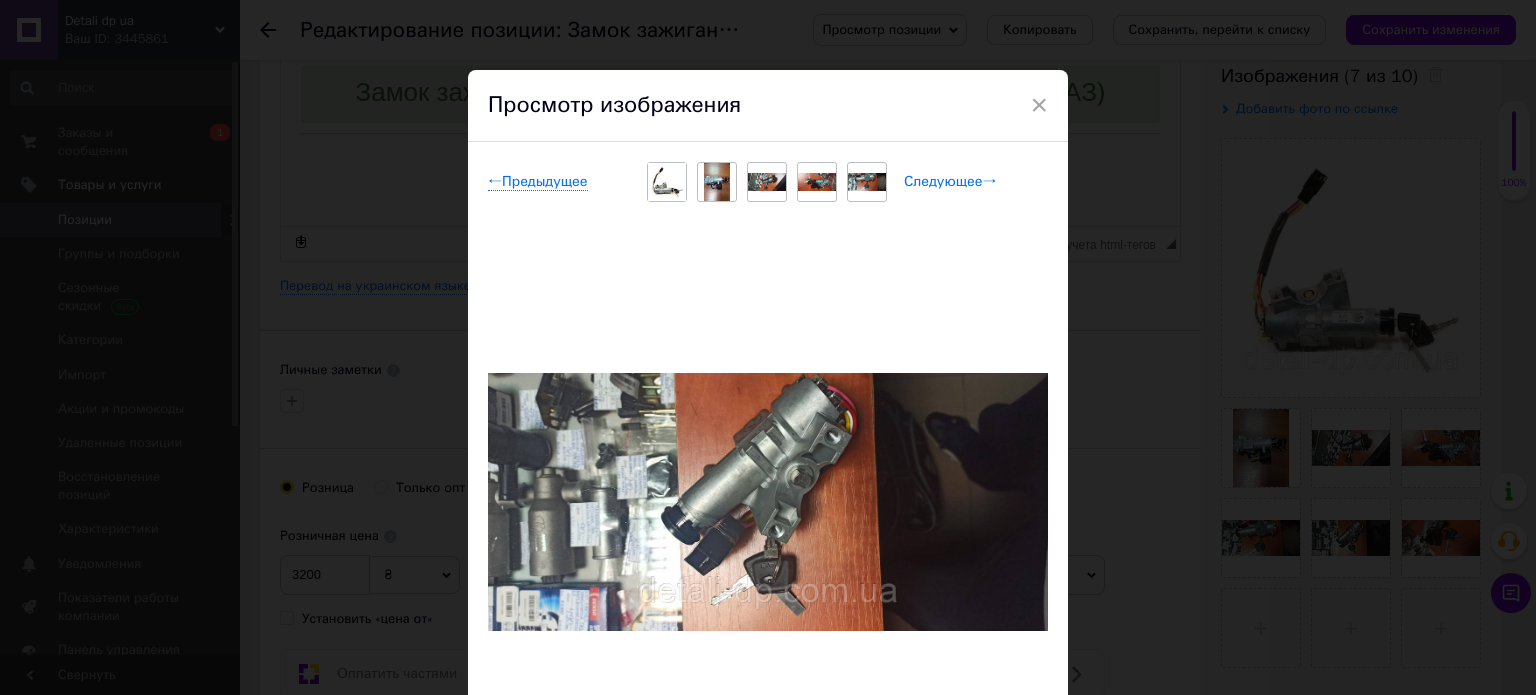 click on "Следующее →" at bounding box center [950, 182] 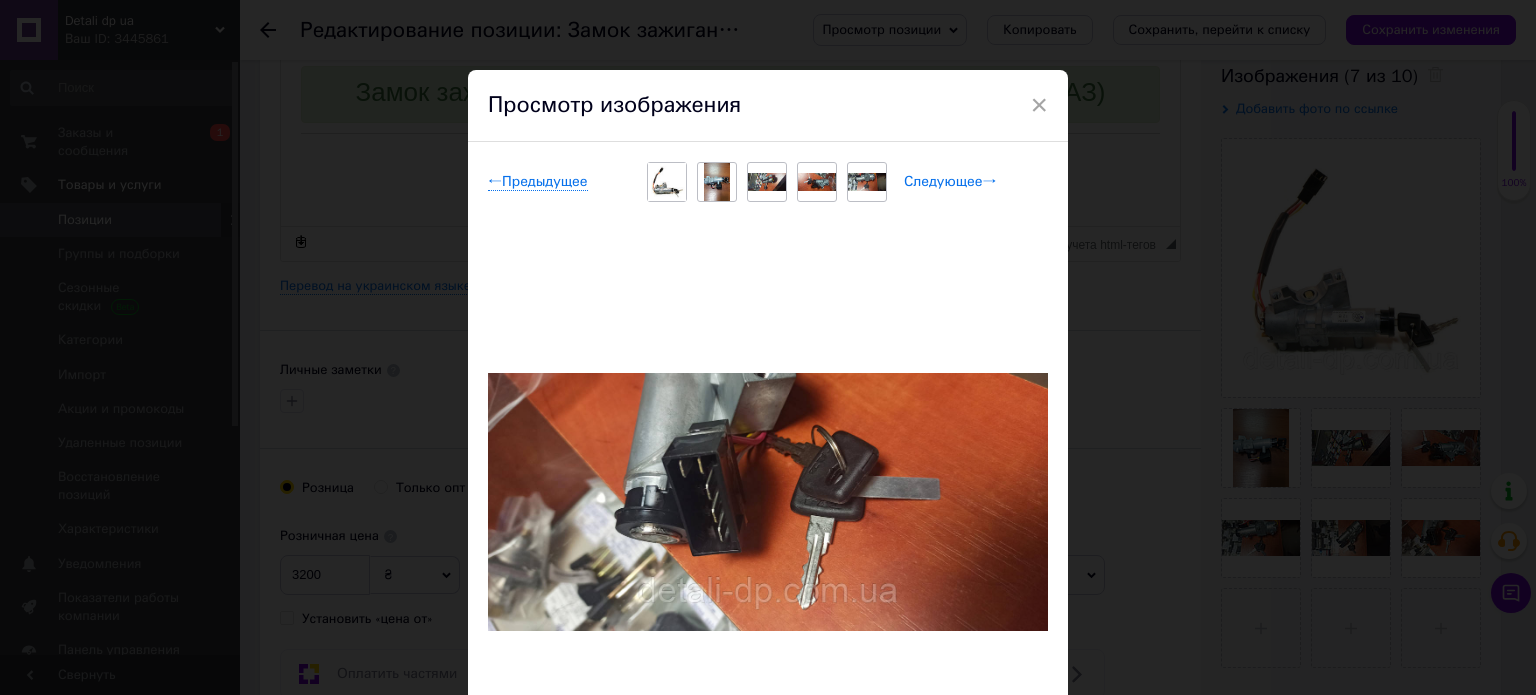 click on "Следующее →" at bounding box center [950, 182] 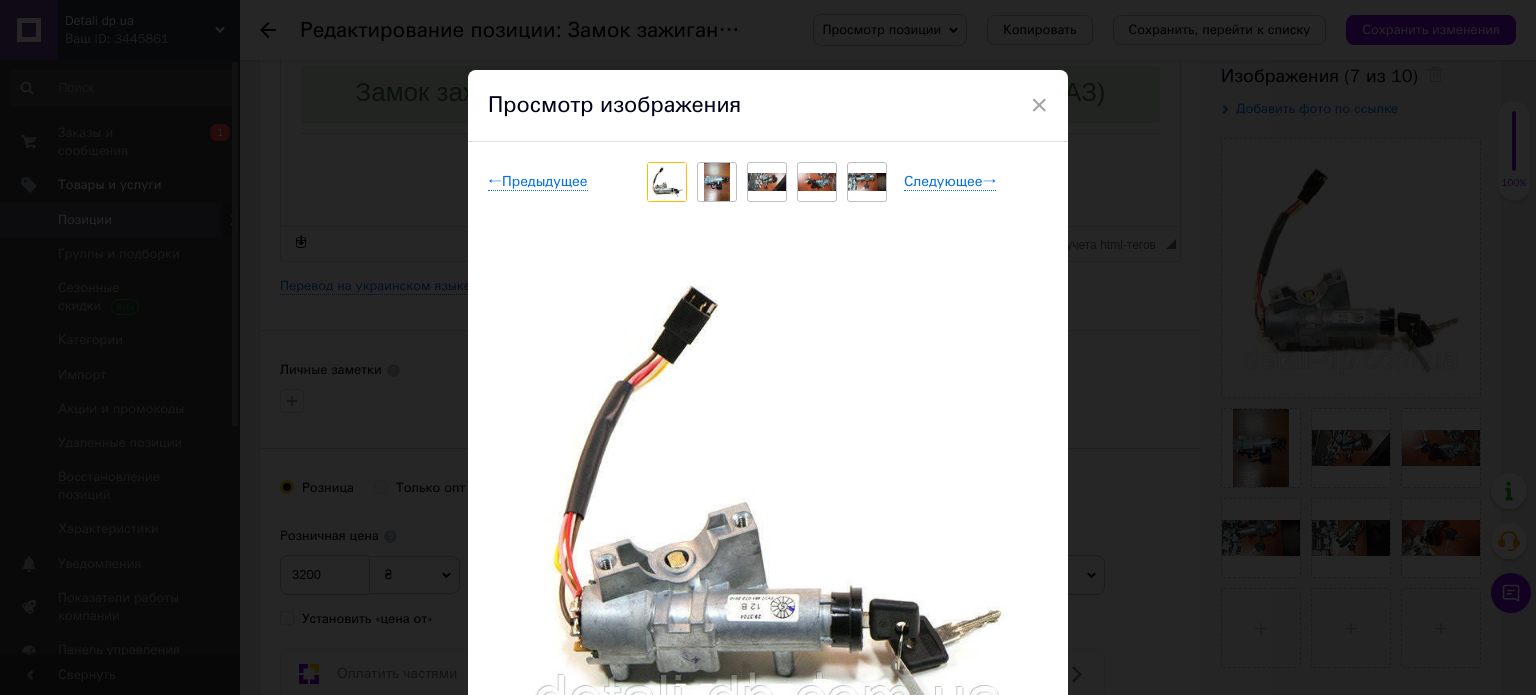 click on "× Просмотр изображения ← Предыдущее Следующее → Удалить изображение Удалить все изображения" at bounding box center [768, 347] 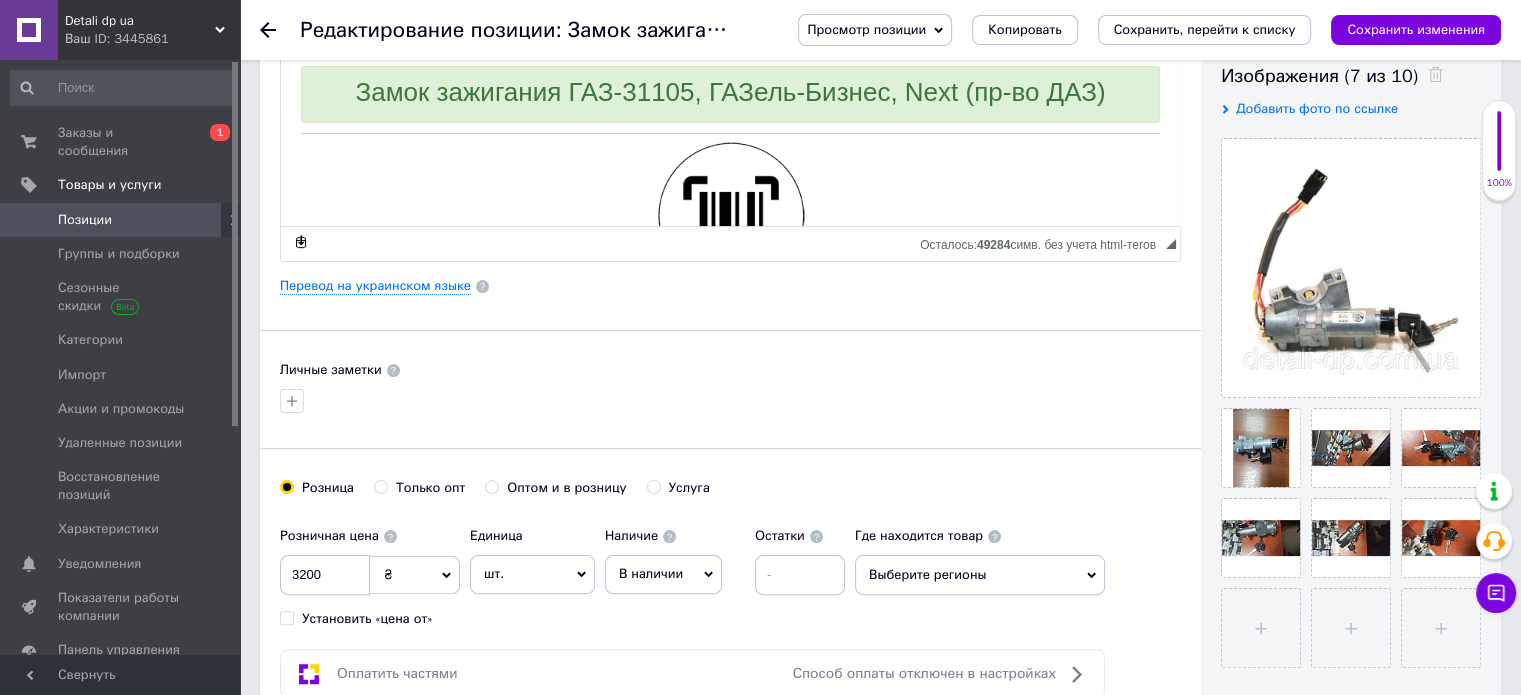 click on "Позиции" at bounding box center [121, 220] 